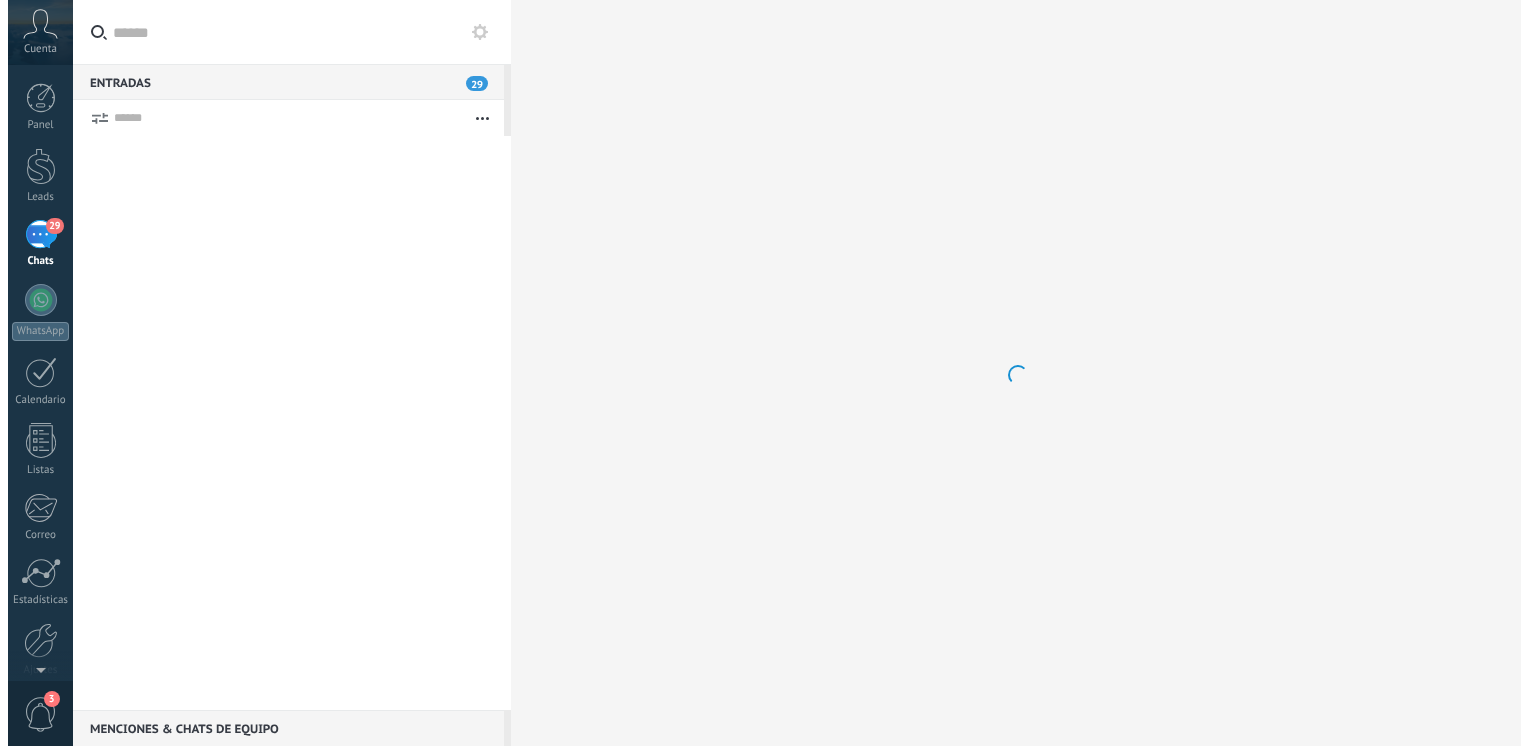 scroll, scrollTop: 0, scrollLeft: 0, axis: both 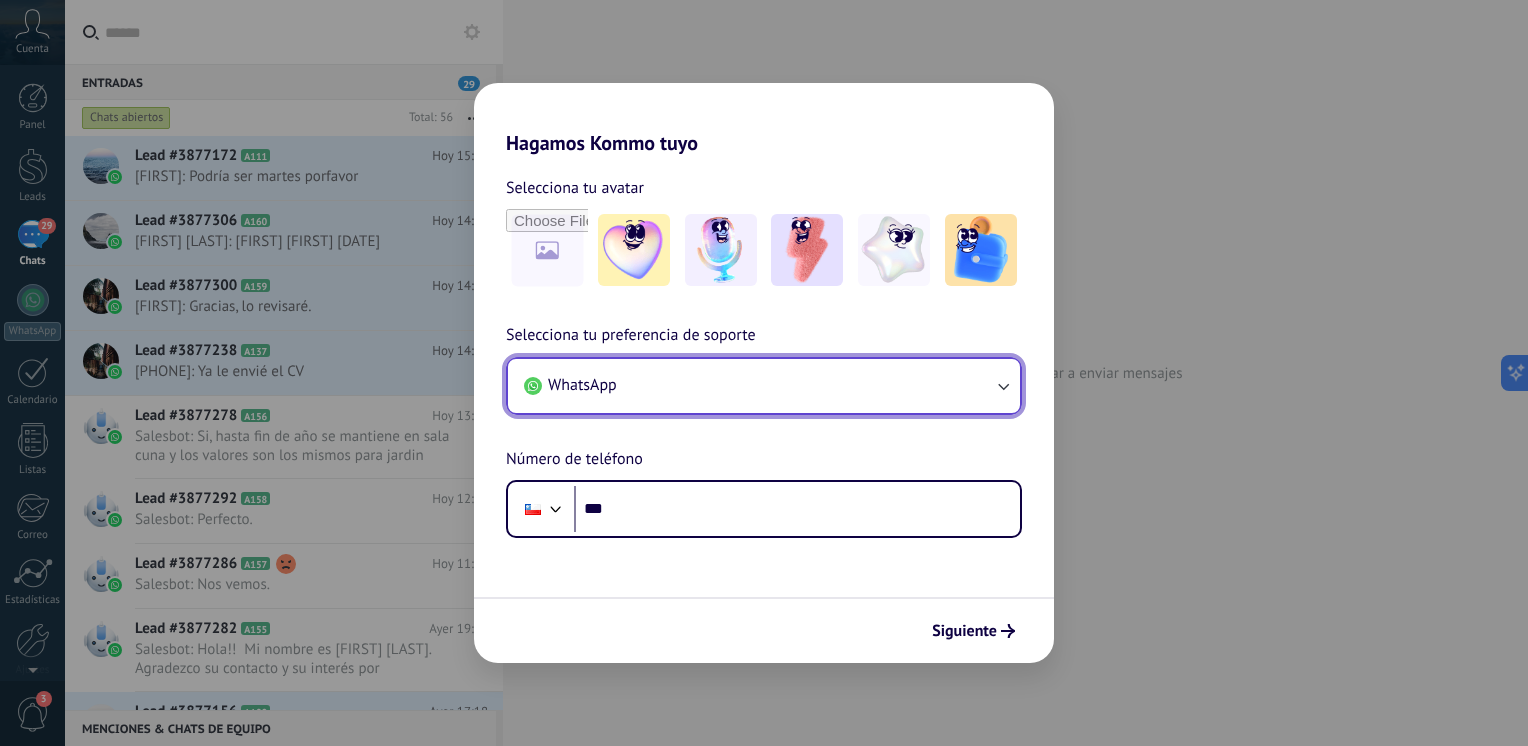 click on "WhatsApp" at bounding box center [764, 386] 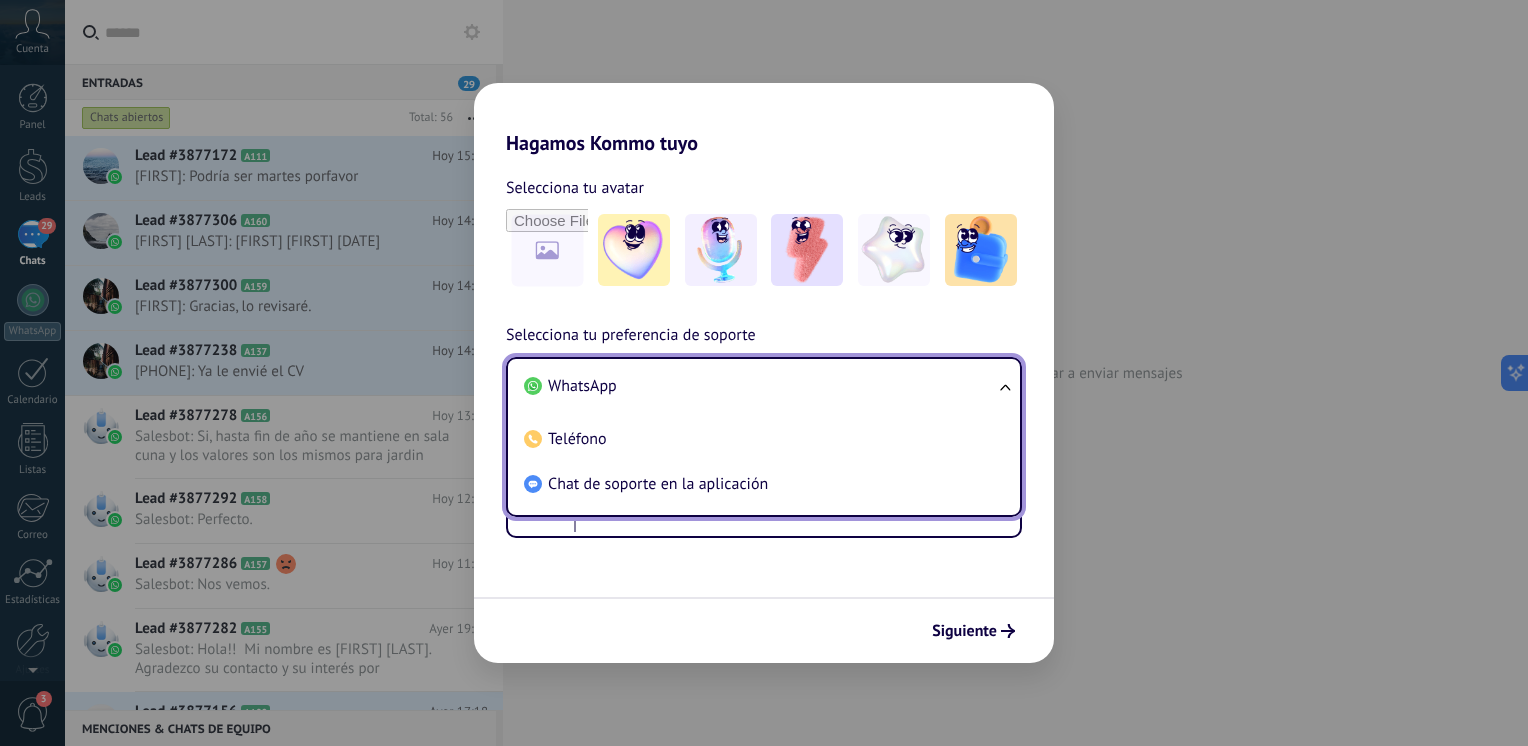 click on "WhatsApp" at bounding box center [760, 386] 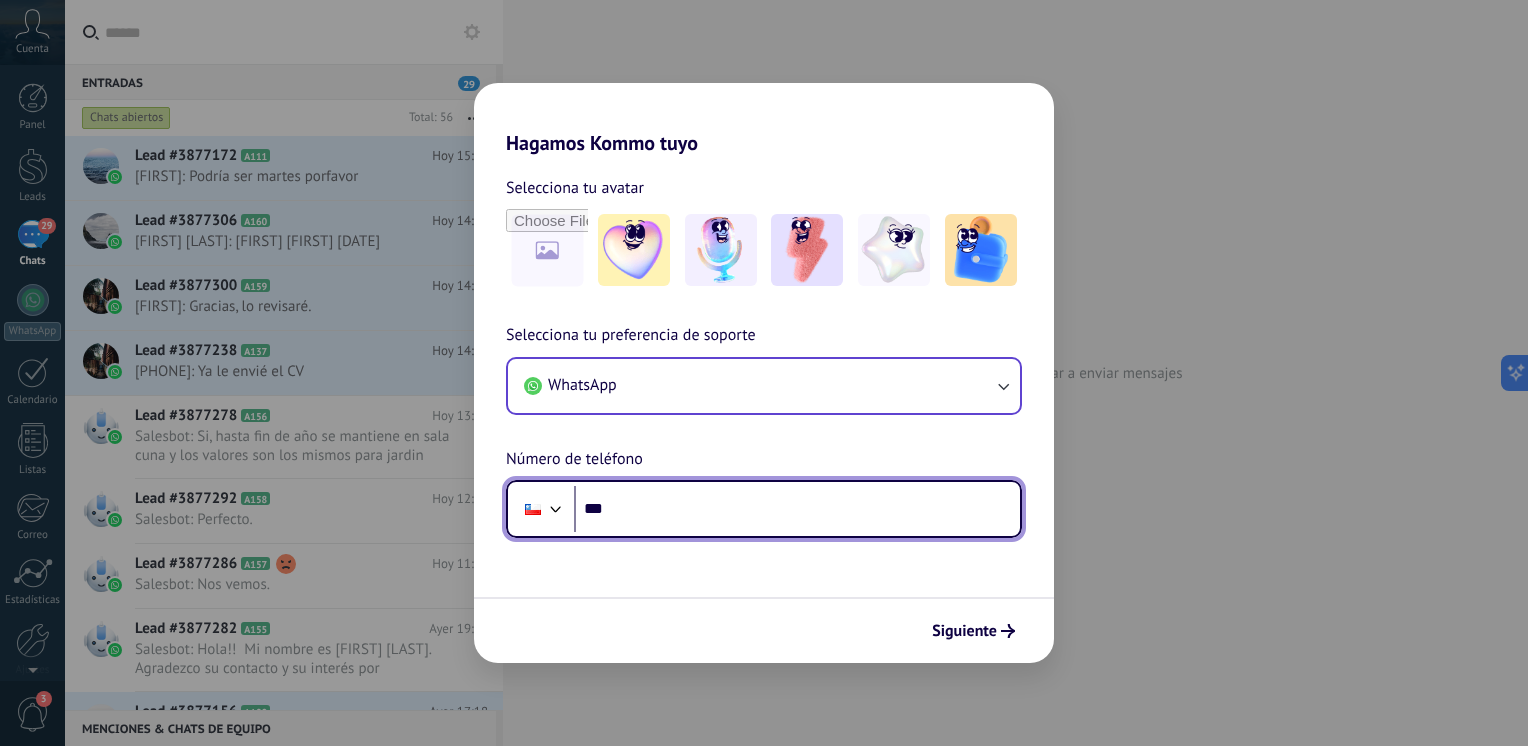 click on "***" at bounding box center [797, 509] 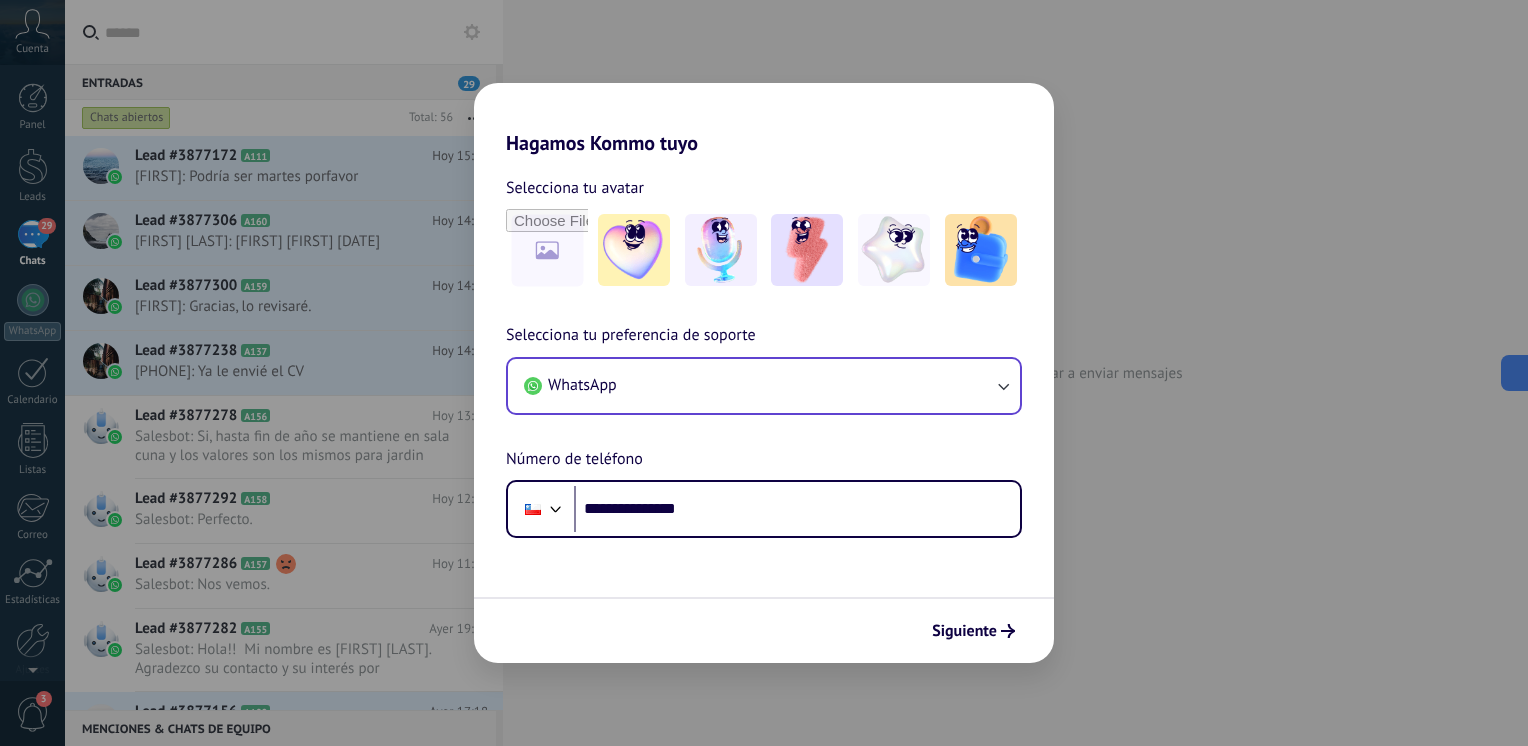 click on "**********" at bounding box center [764, 409] 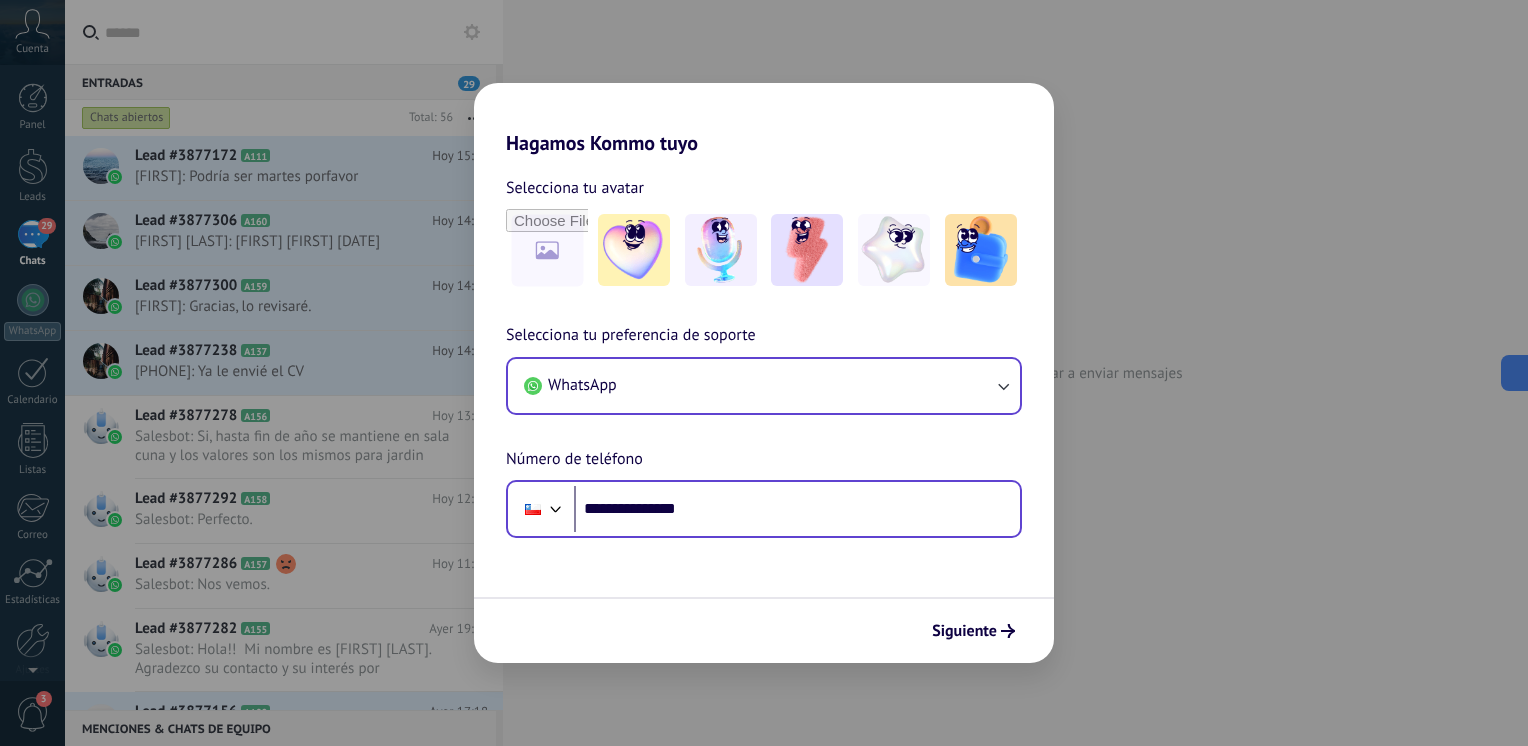 scroll, scrollTop: 0, scrollLeft: 0, axis: both 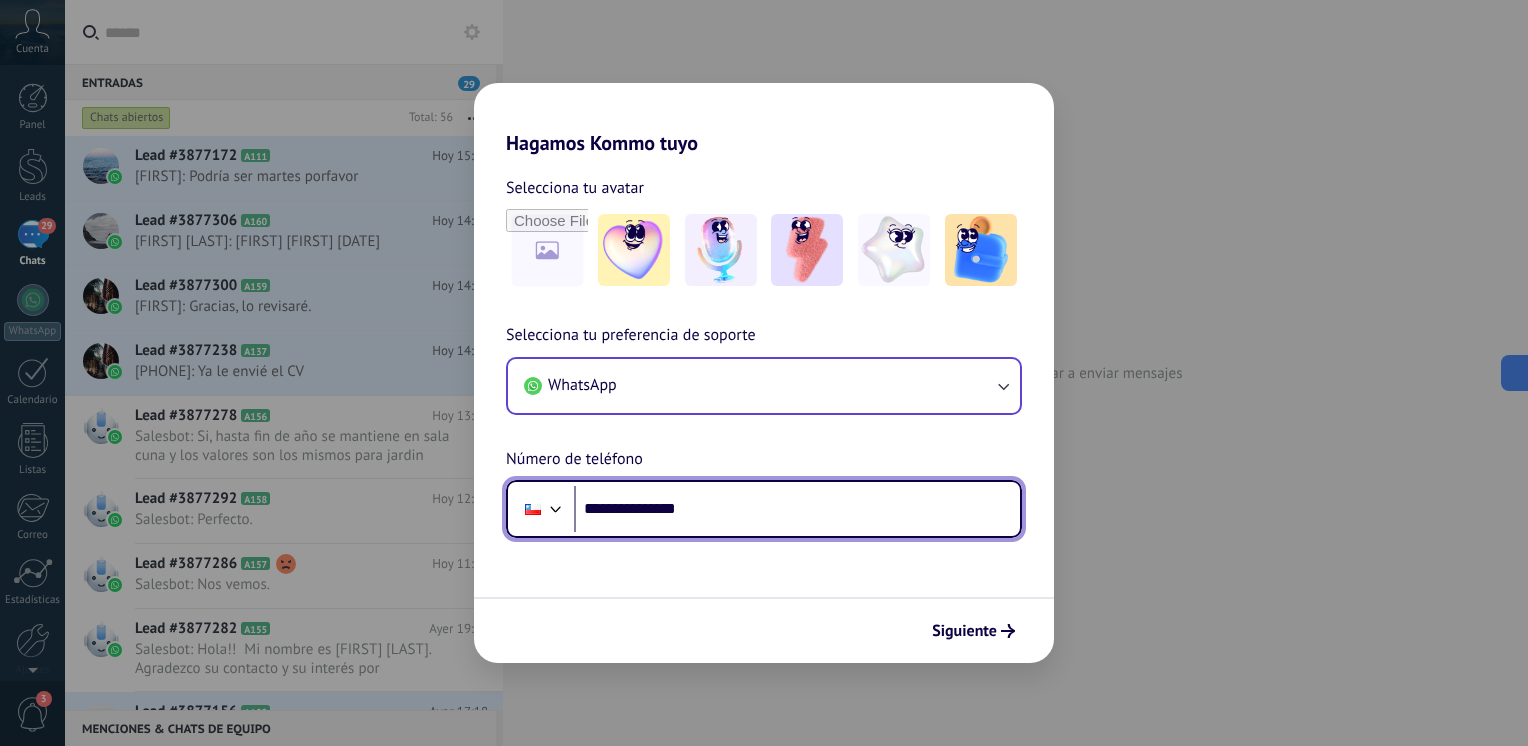 click on "**********" at bounding box center (797, 509) 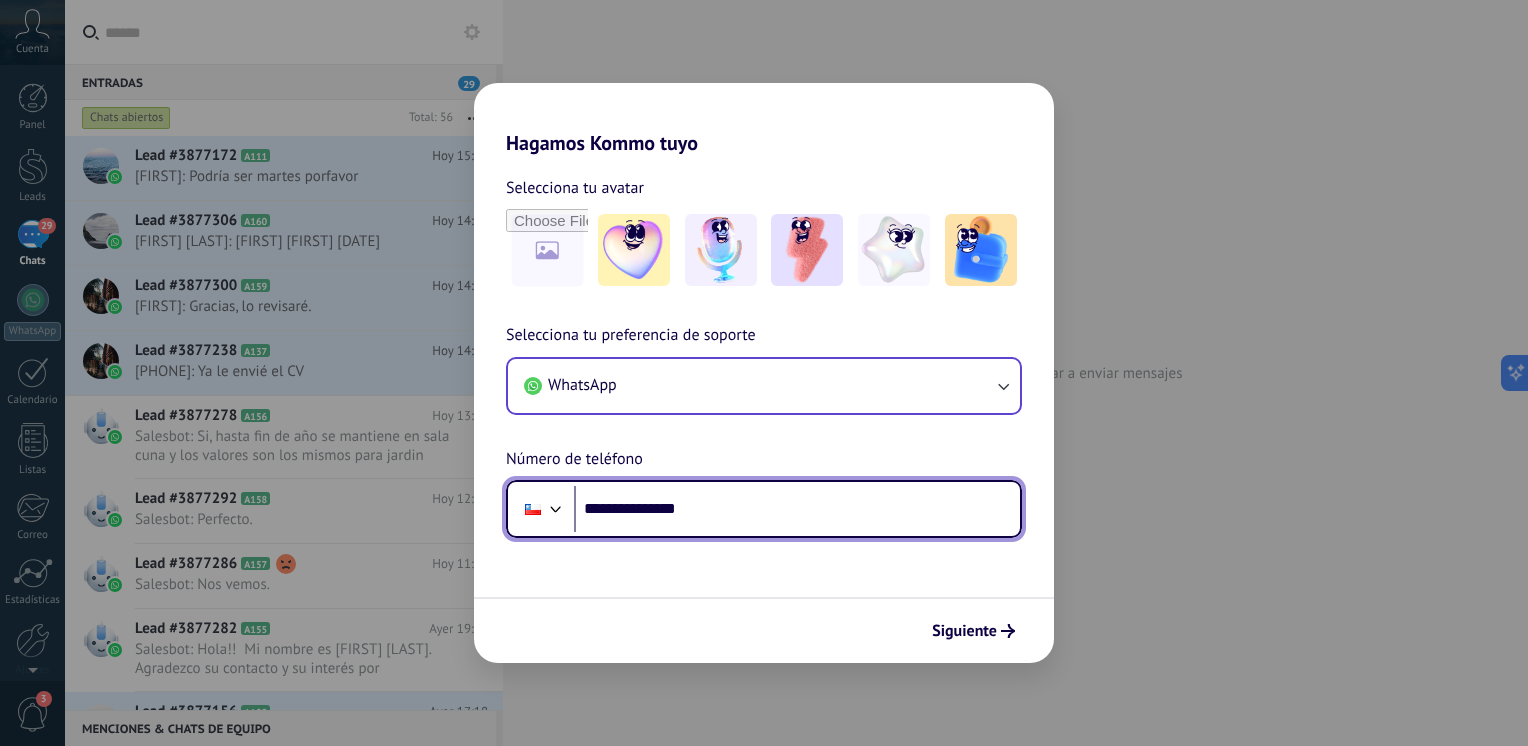 type on "**********" 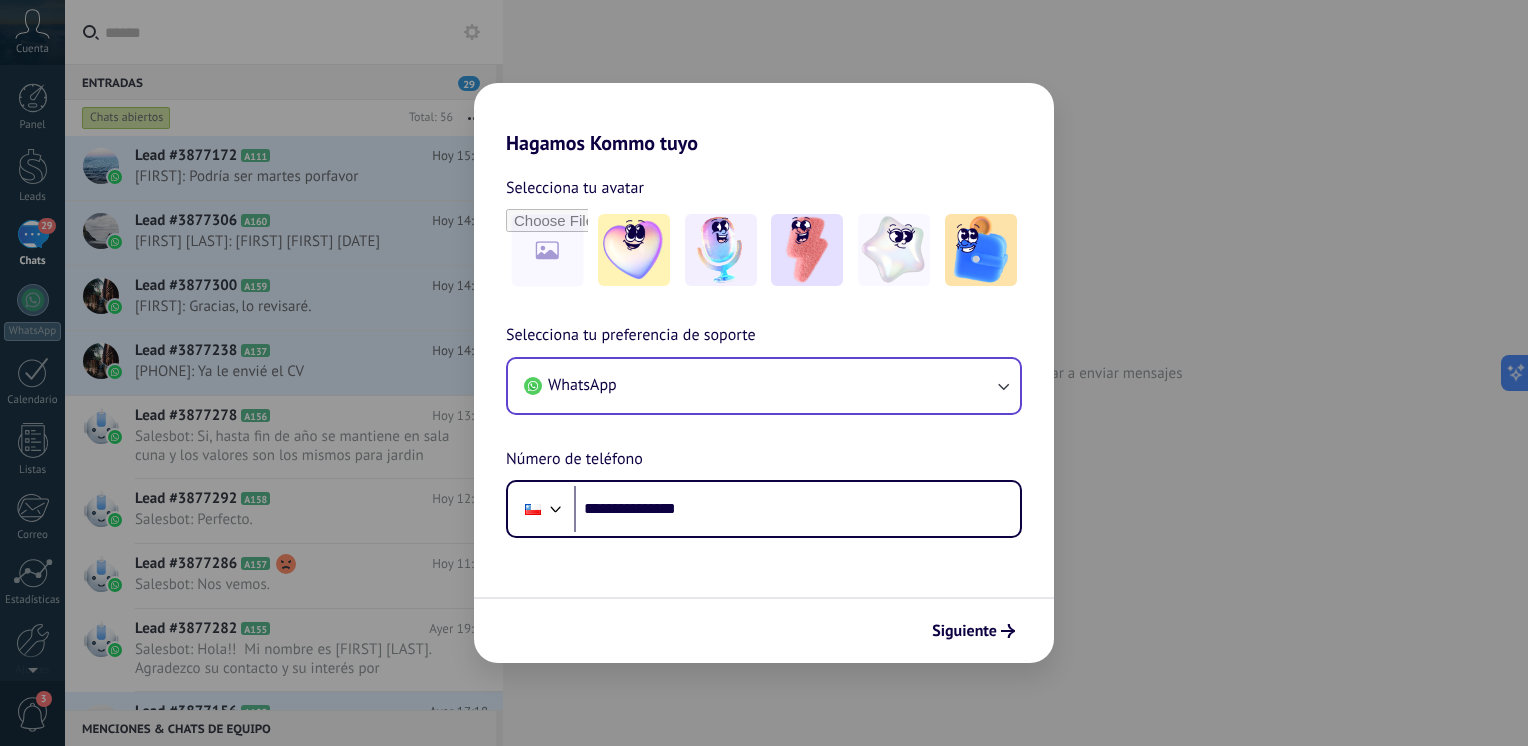 click on "**********" at bounding box center [764, 409] 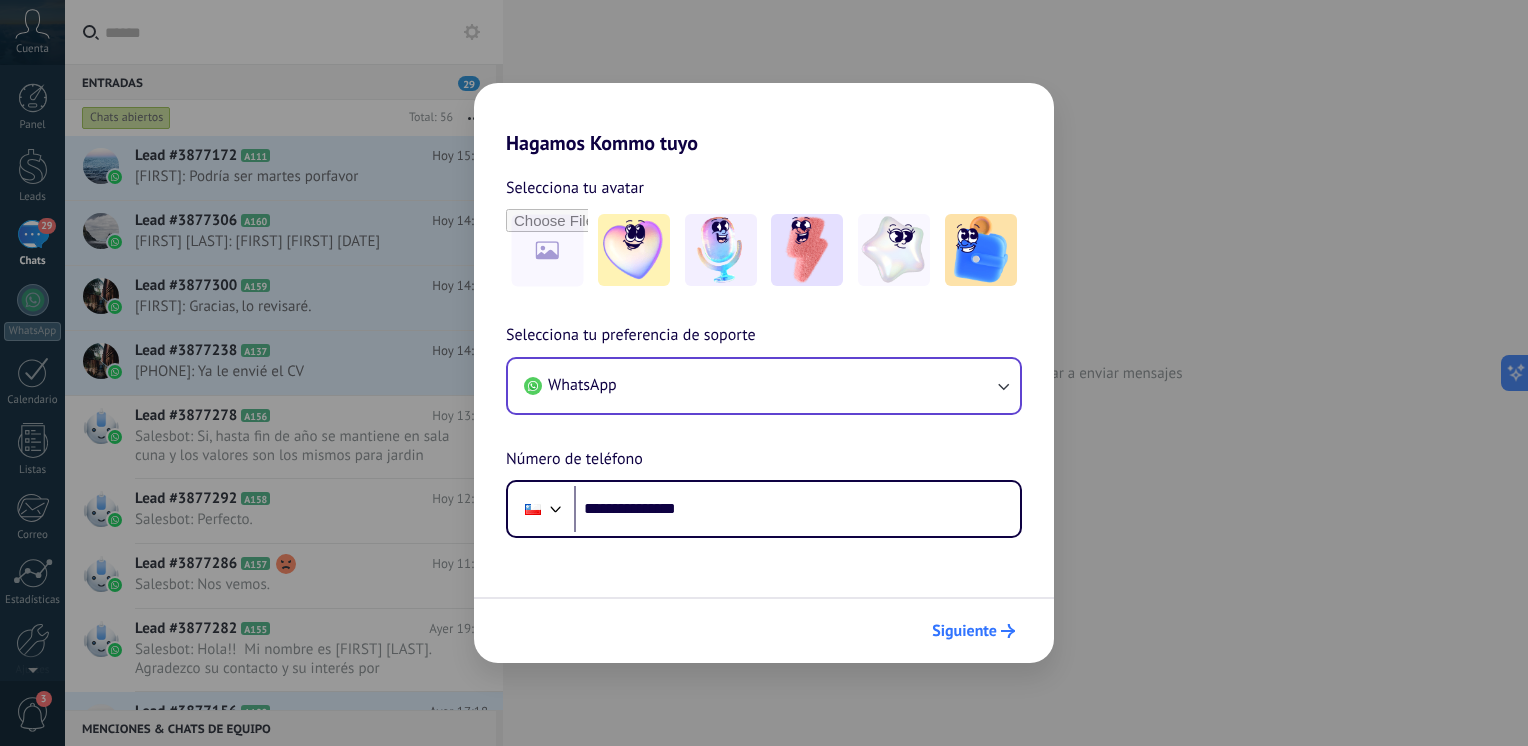 click on "Siguiente" at bounding box center [964, 631] 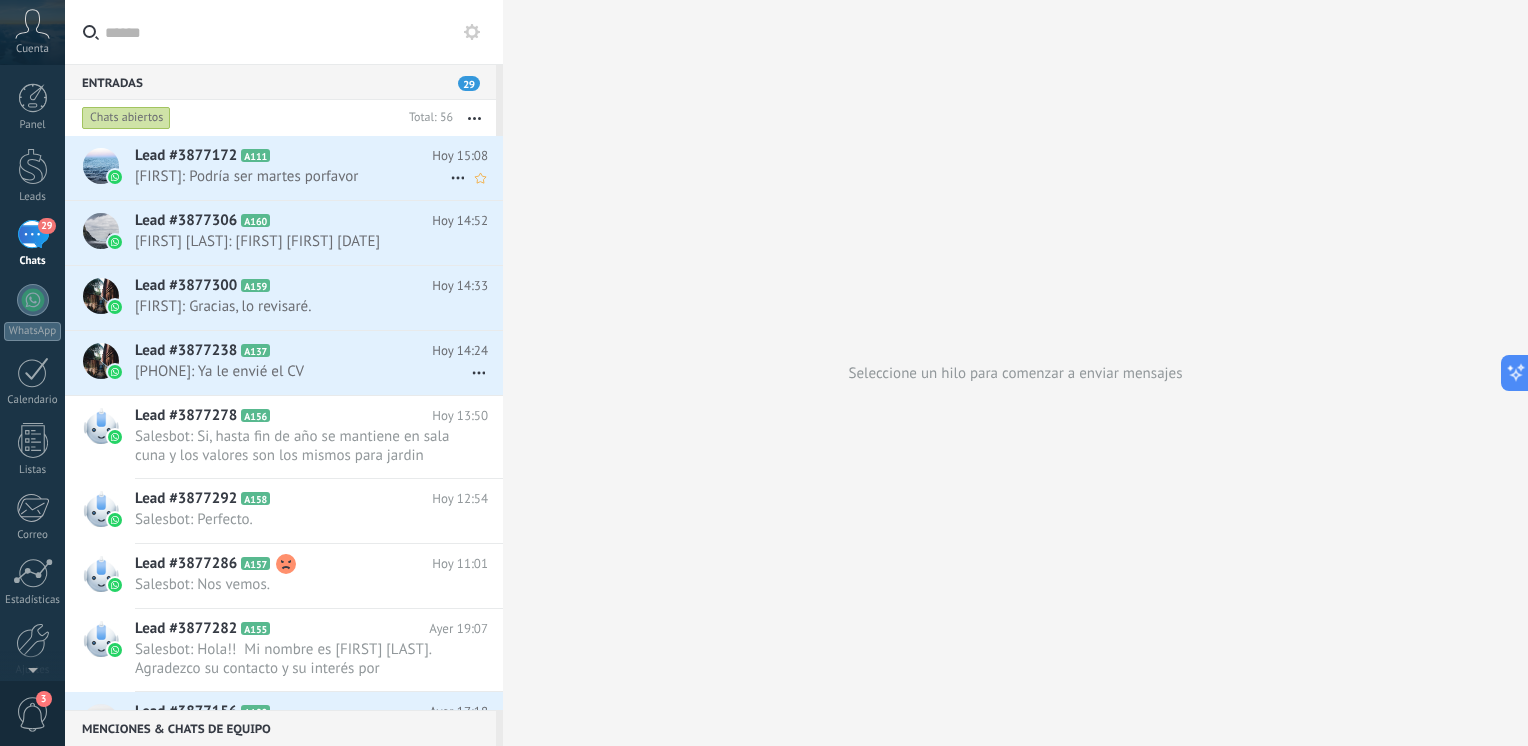 click on "Lead #3877172
A111" at bounding box center [283, 156] 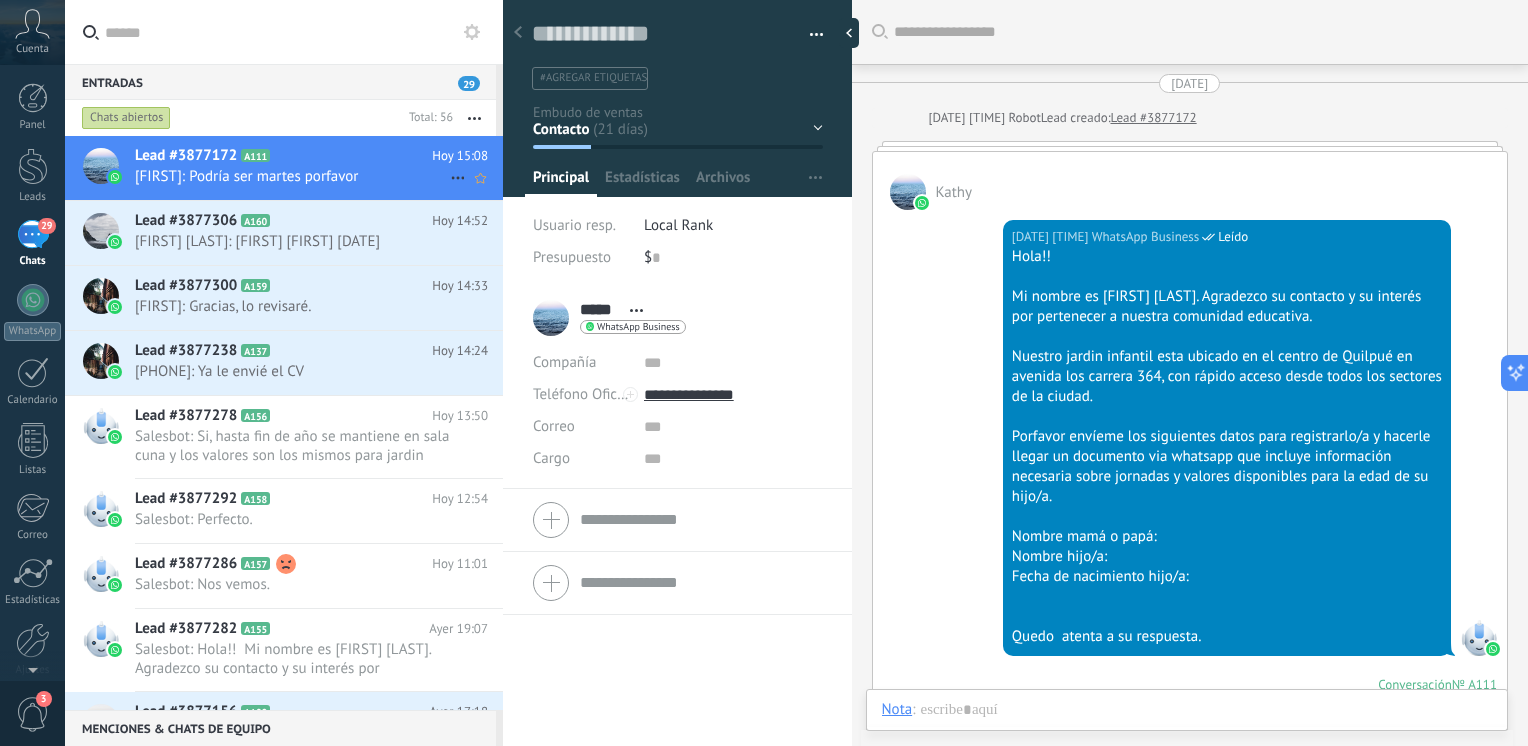 scroll, scrollTop: 2432, scrollLeft: 0, axis: vertical 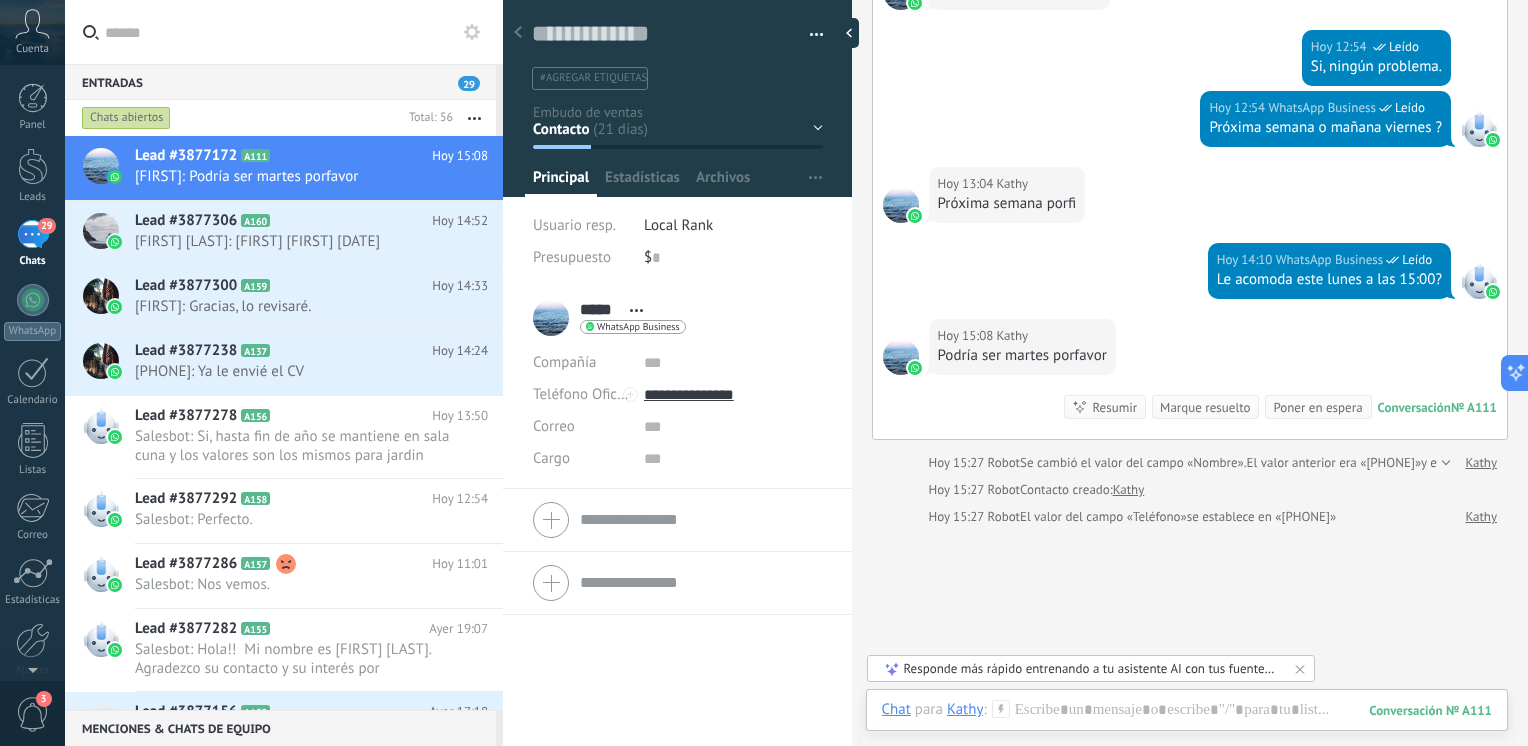 click at bounding box center [809, 35] 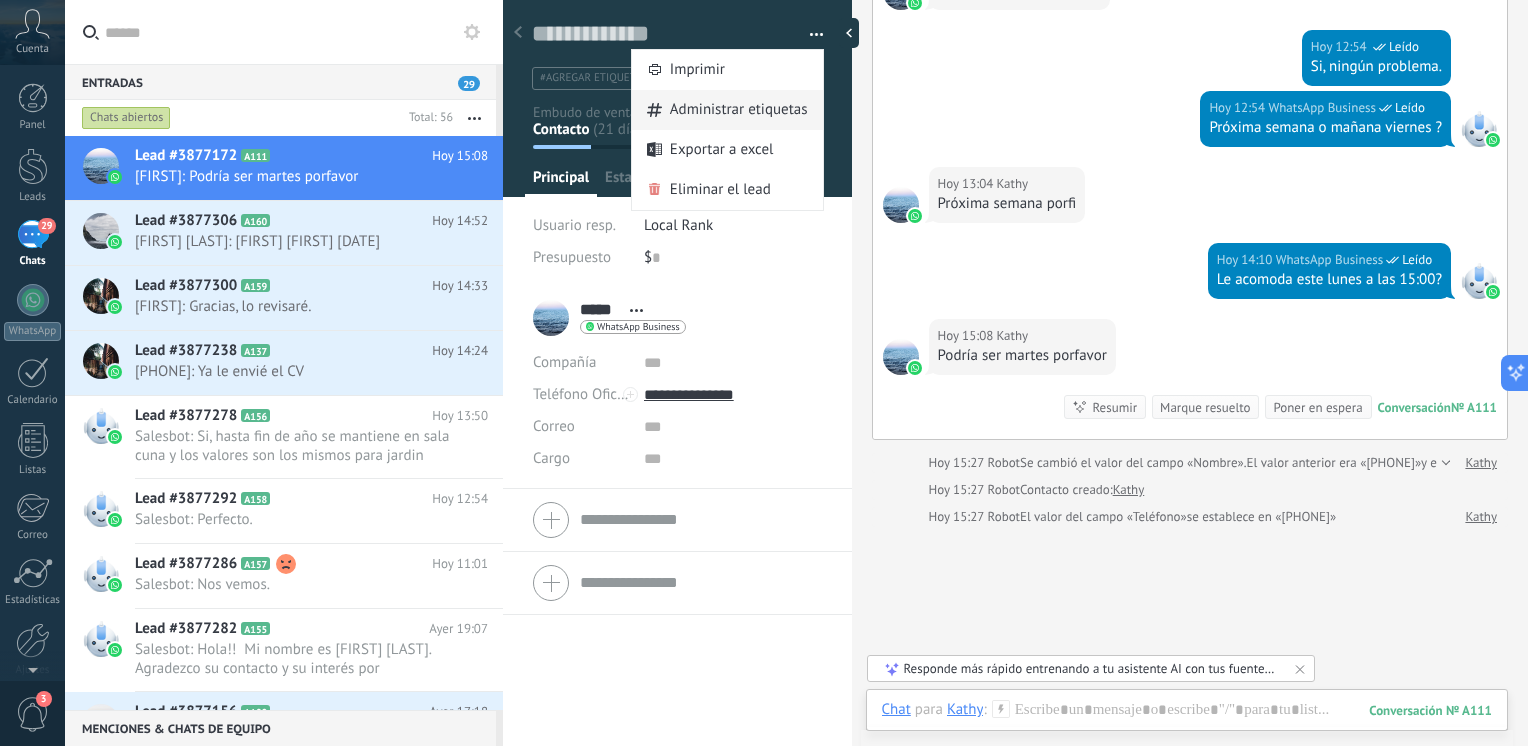 click on "Administrar etiquetas" at bounding box center [739, 110] 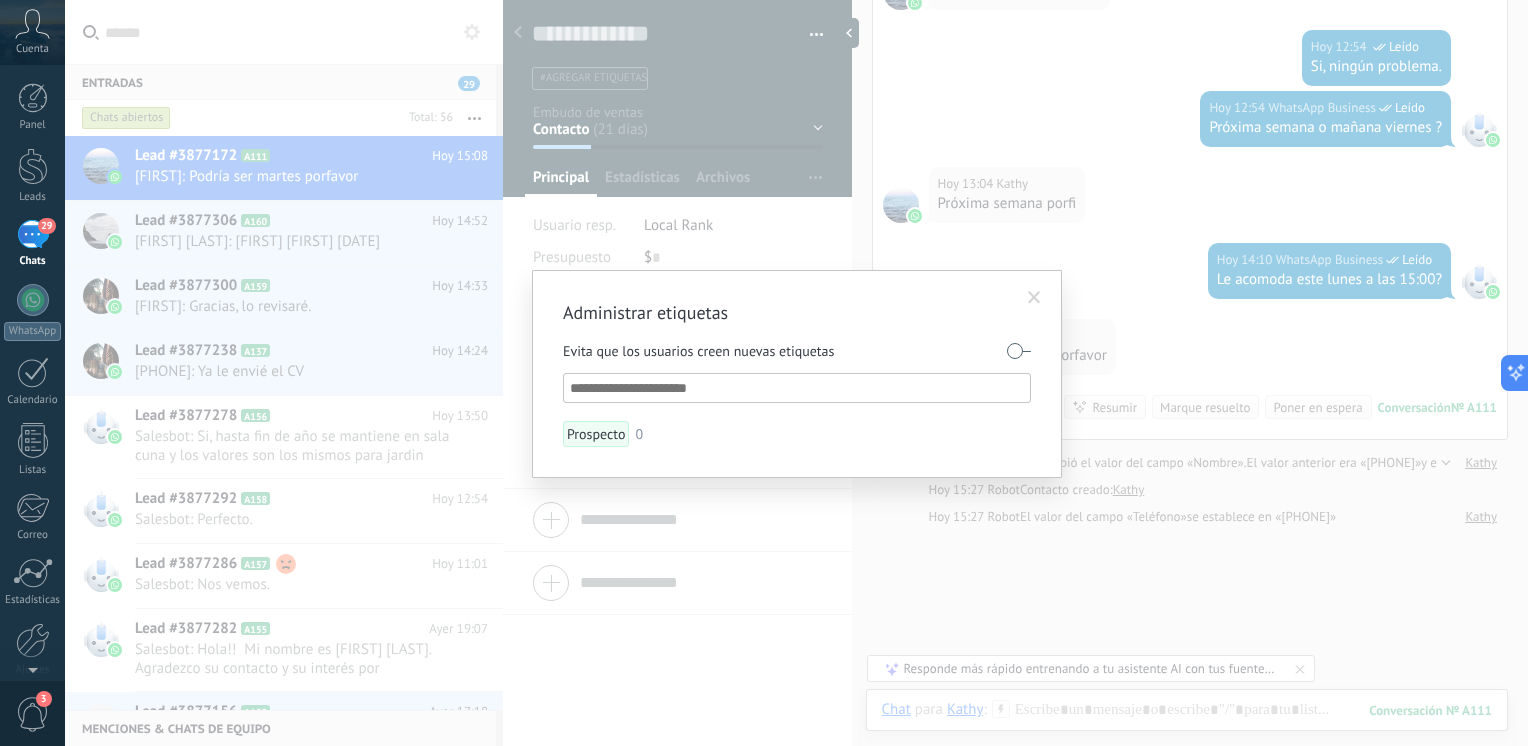 click at bounding box center [798, 388] 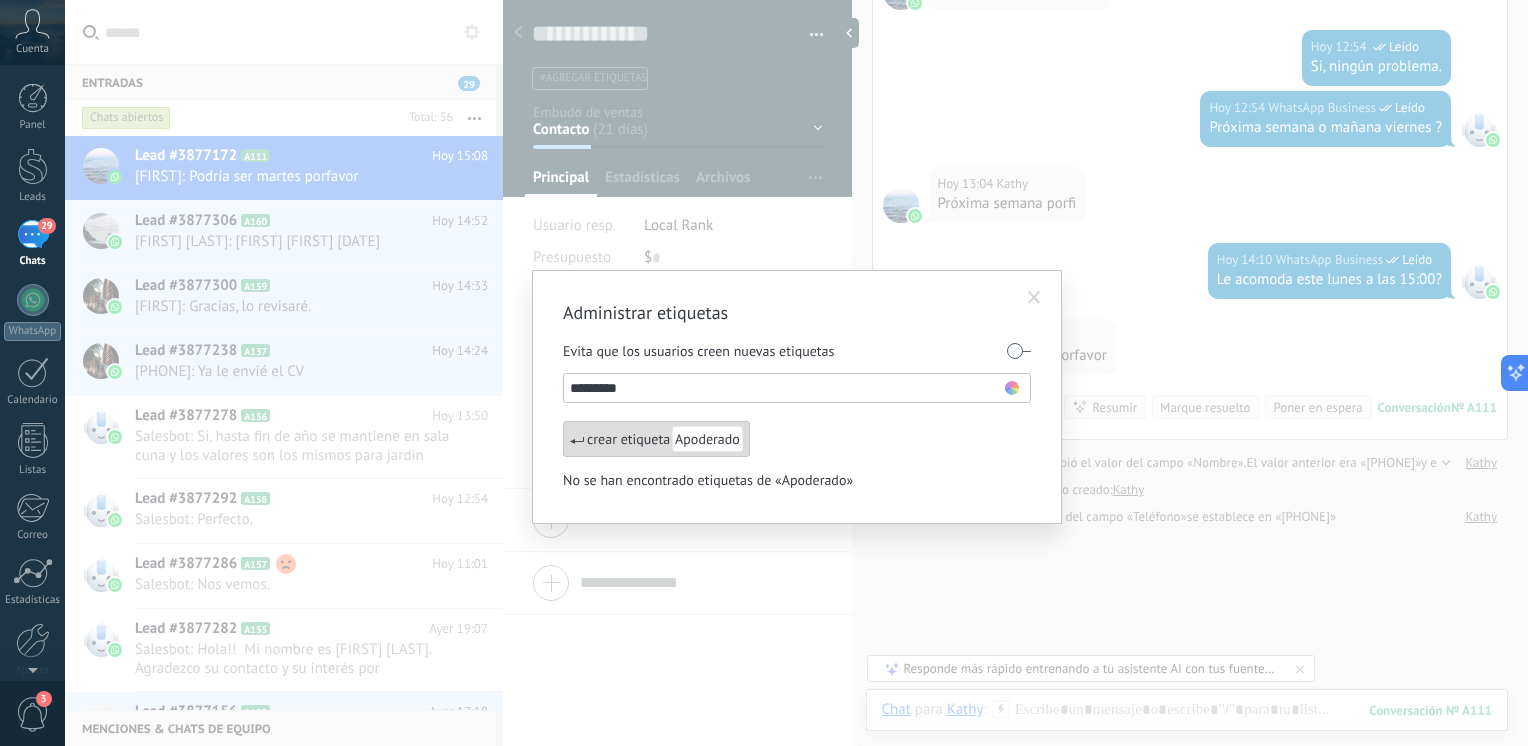 type on "*********" 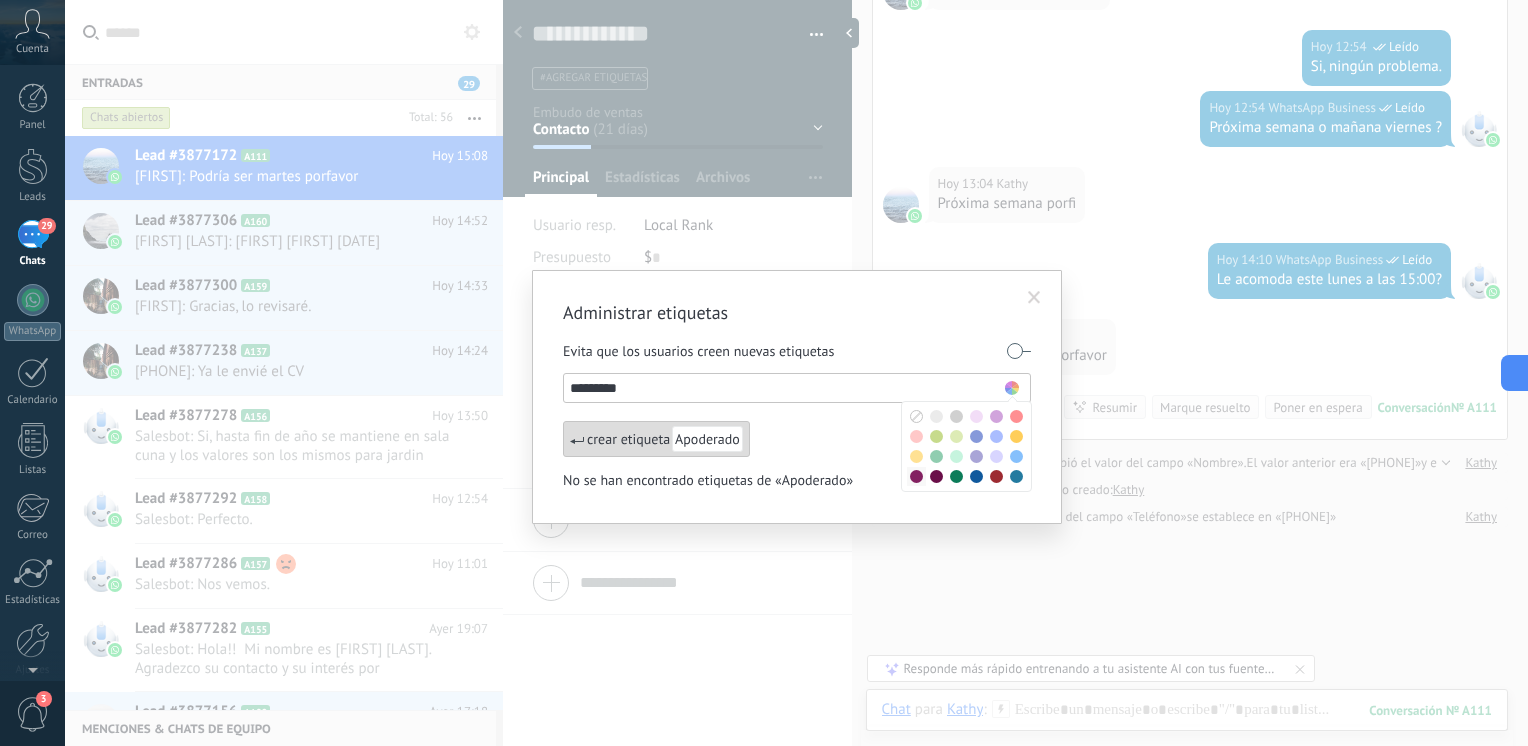 click at bounding box center (916, 476) 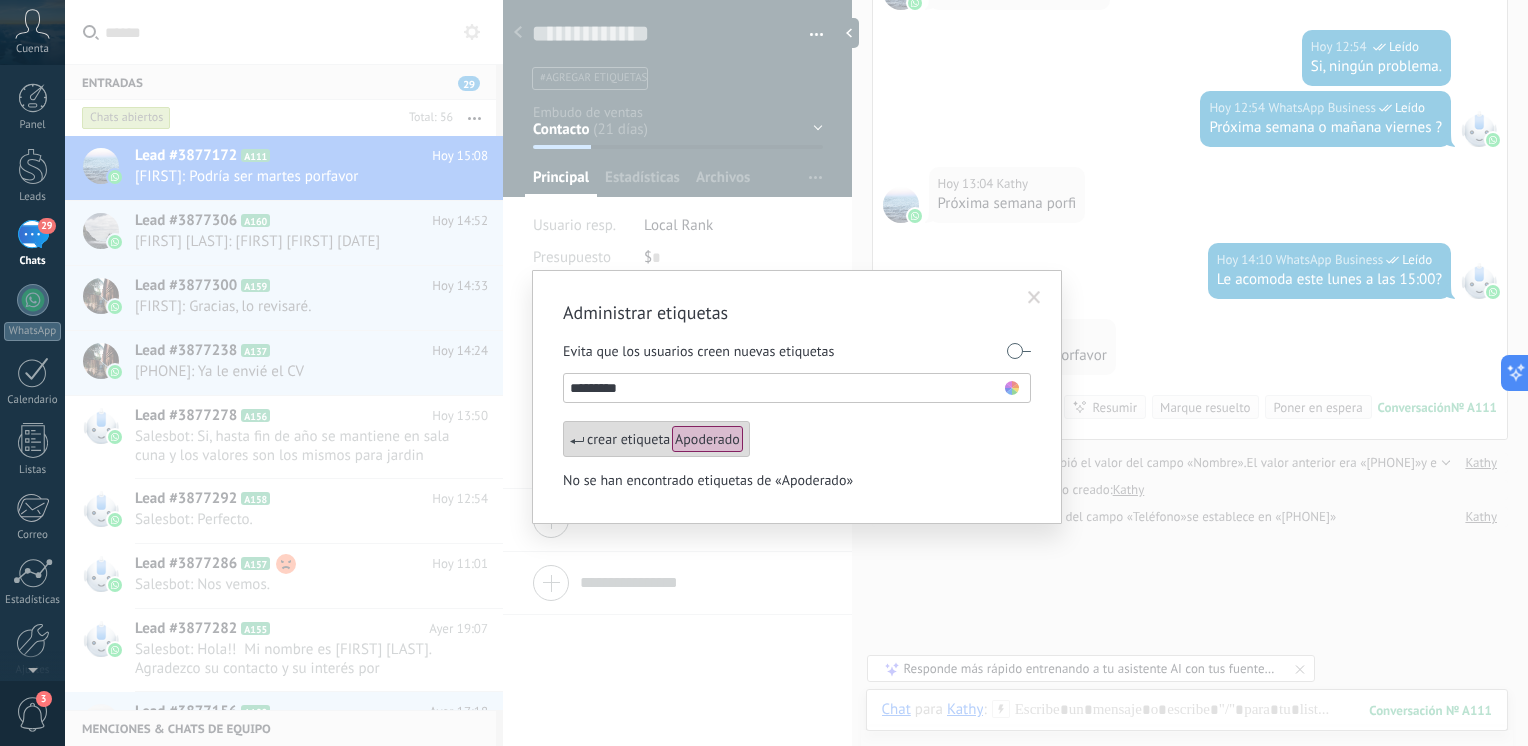 click on "crear etiqueta  Apoderado" at bounding box center (656, 439) 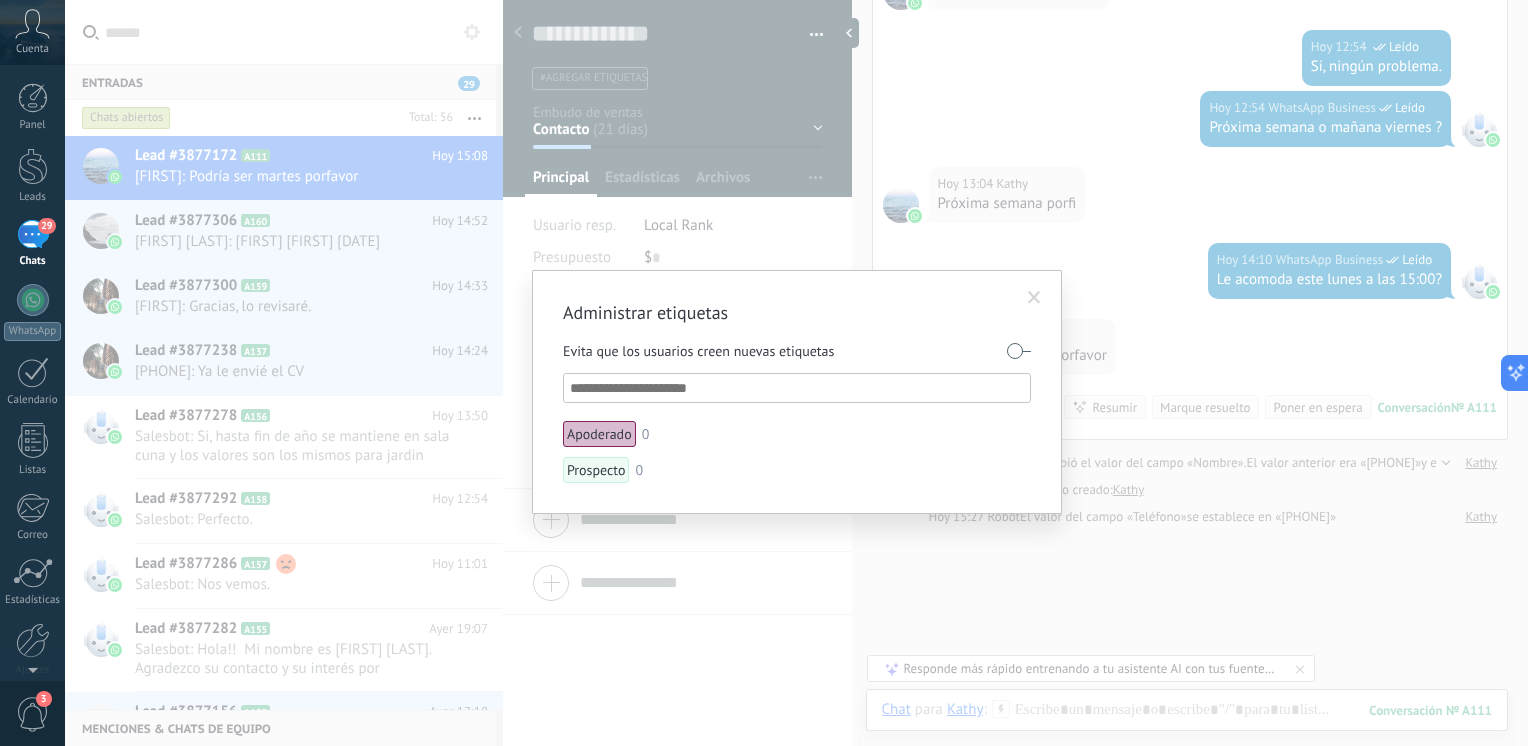 click at bounding box center [1034, 298] 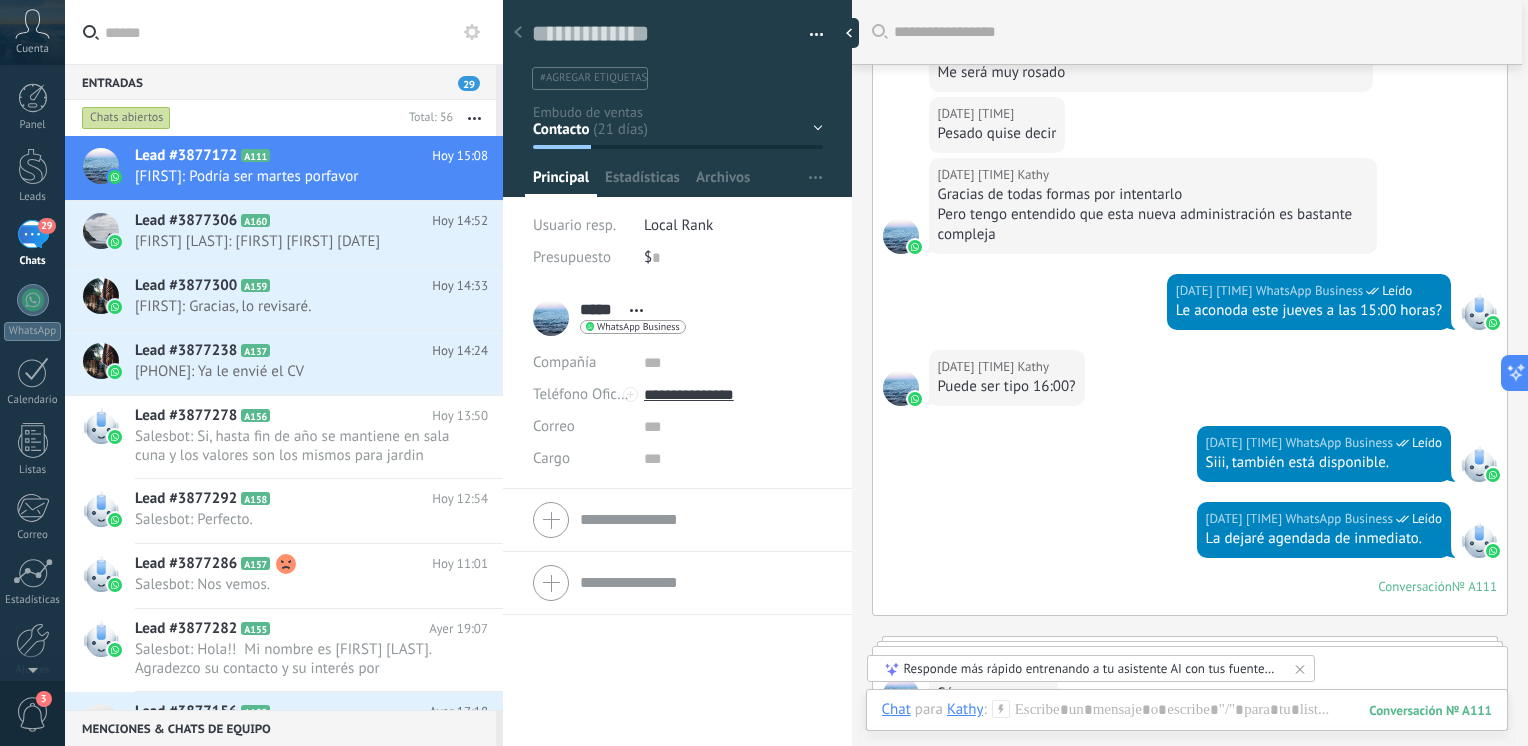 scroll, scrollTop: 1232, scrollLeft: 0, axis: vertical 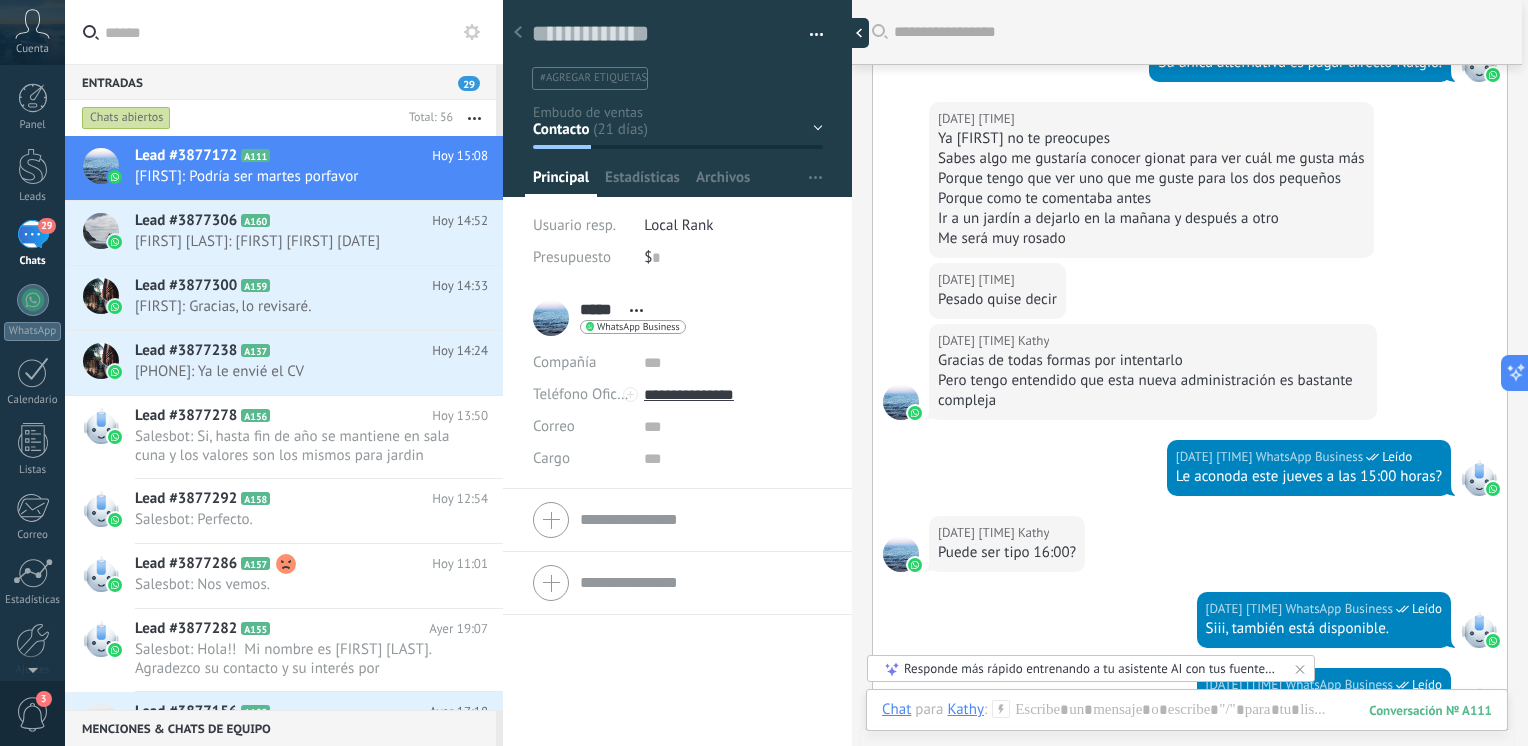 click at bounding box center [854, 33] 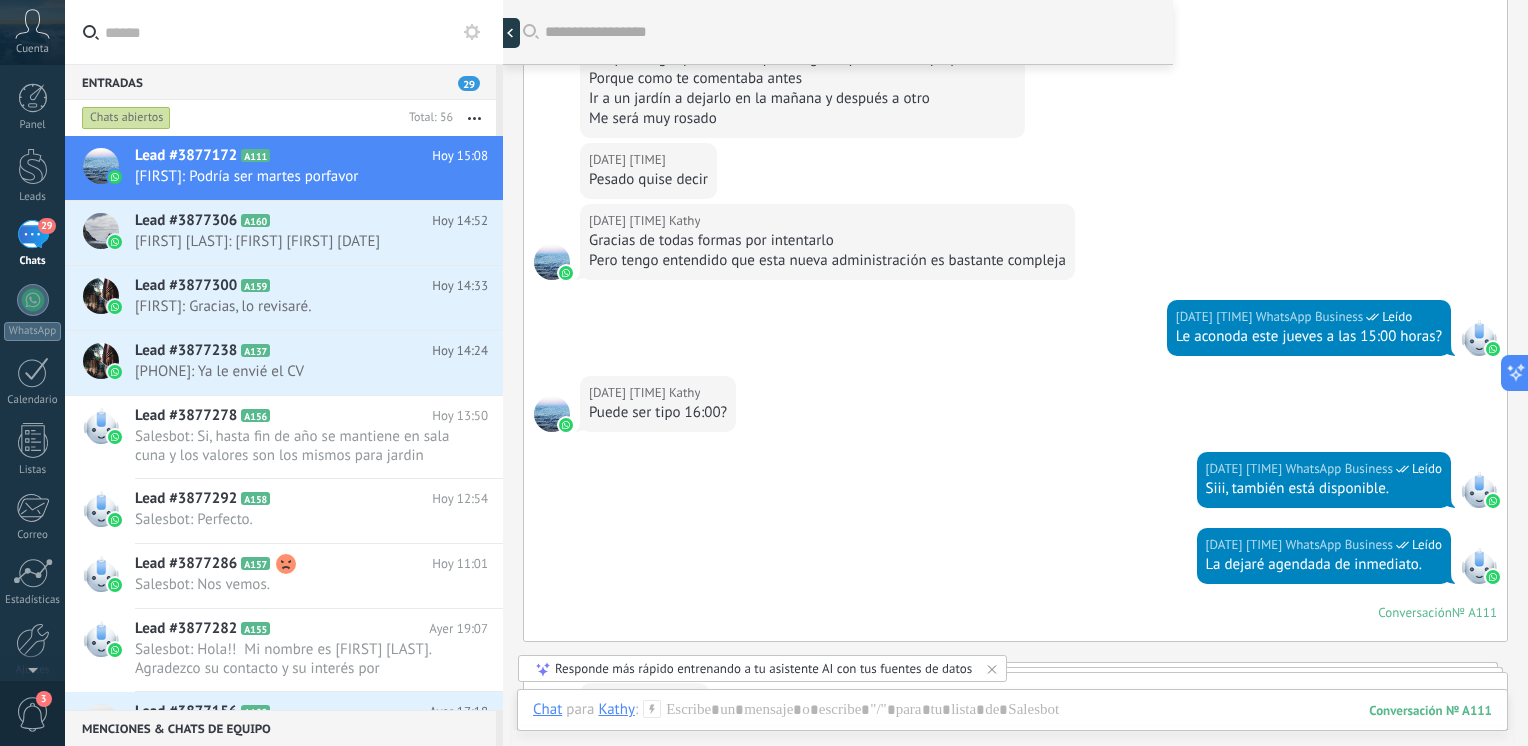 scroll, scrollTop: 29, scrollLeft: 0, axis: vertical 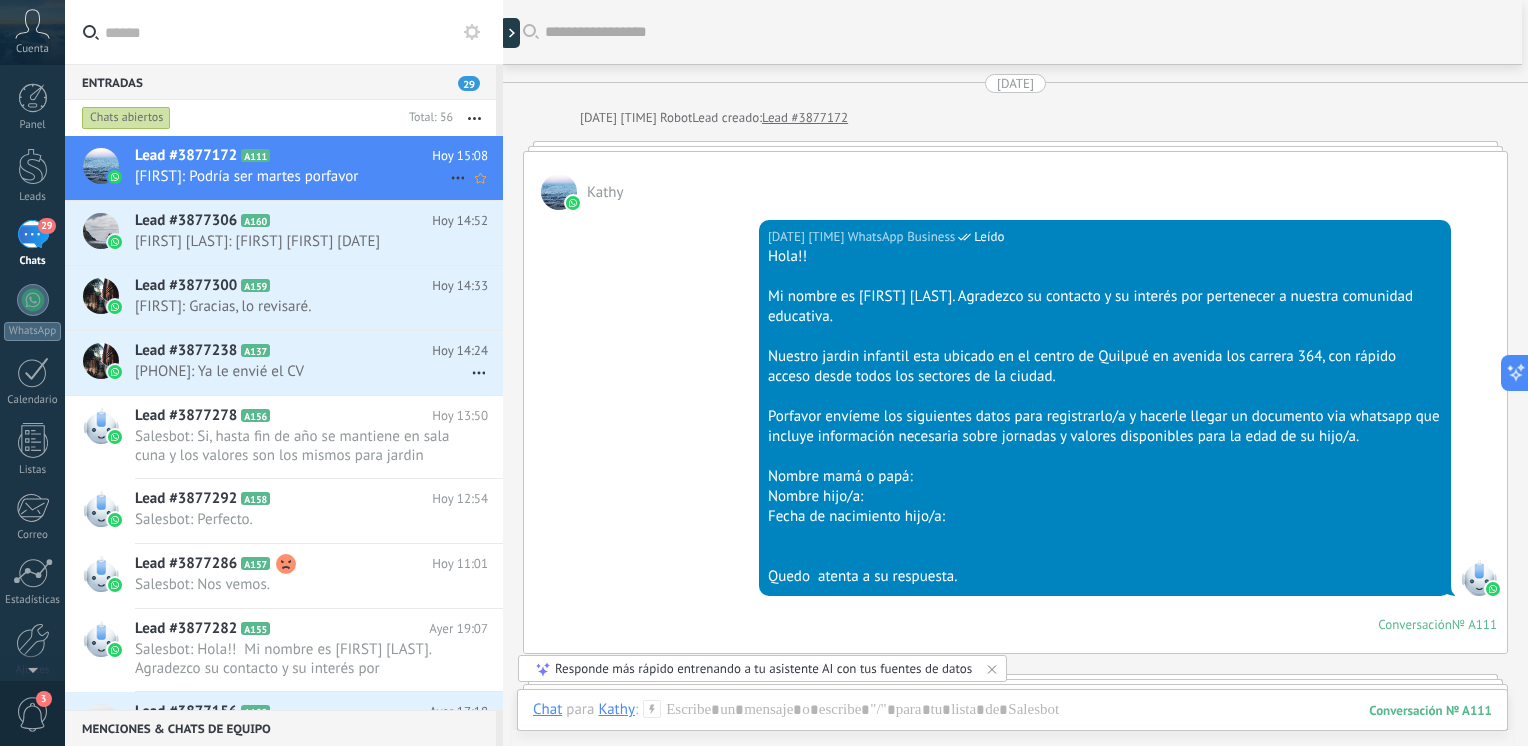 click on "[FIRST]: Podría ser martes porfavor" at bounding box center [292, 176] 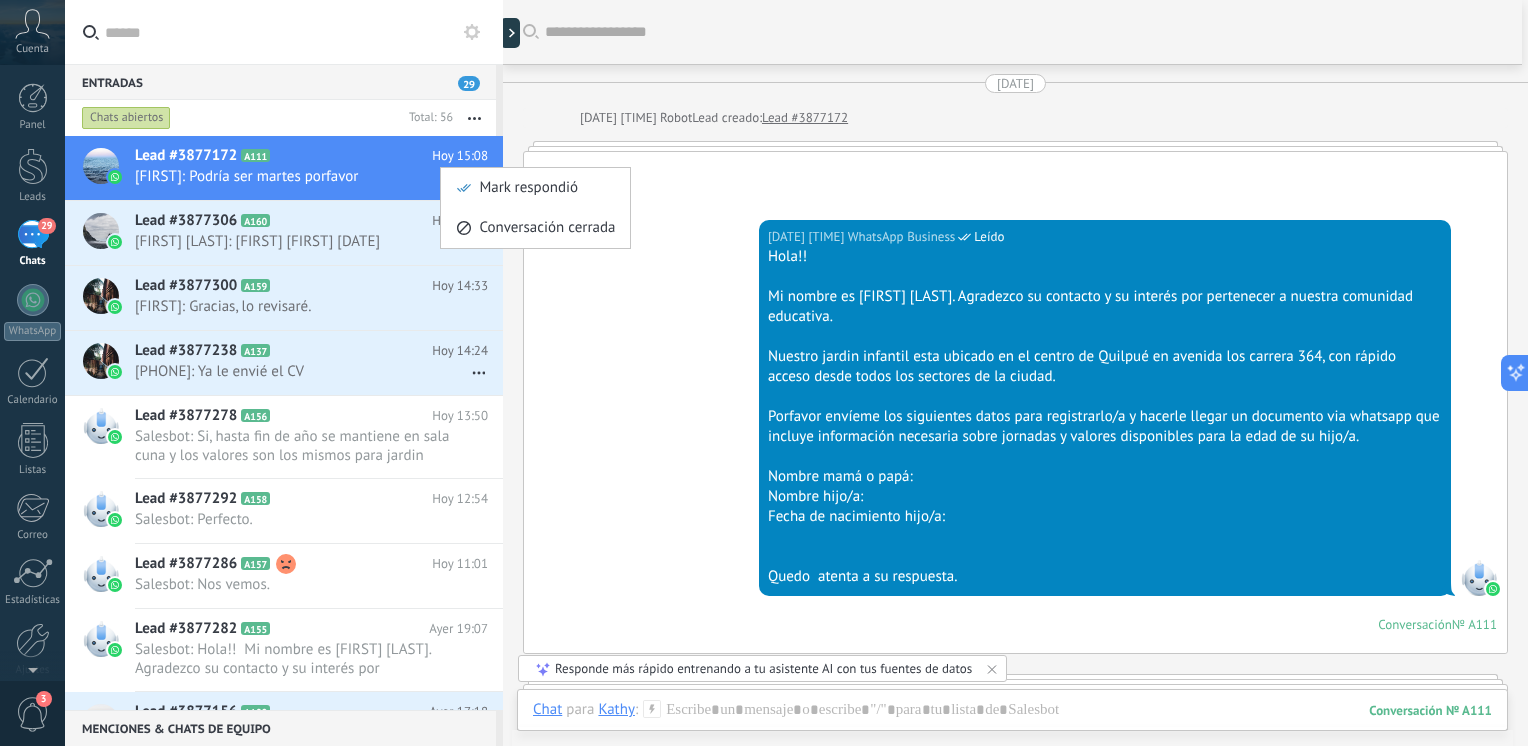 click on "Mark respondió" at bounding box center (535, 188) 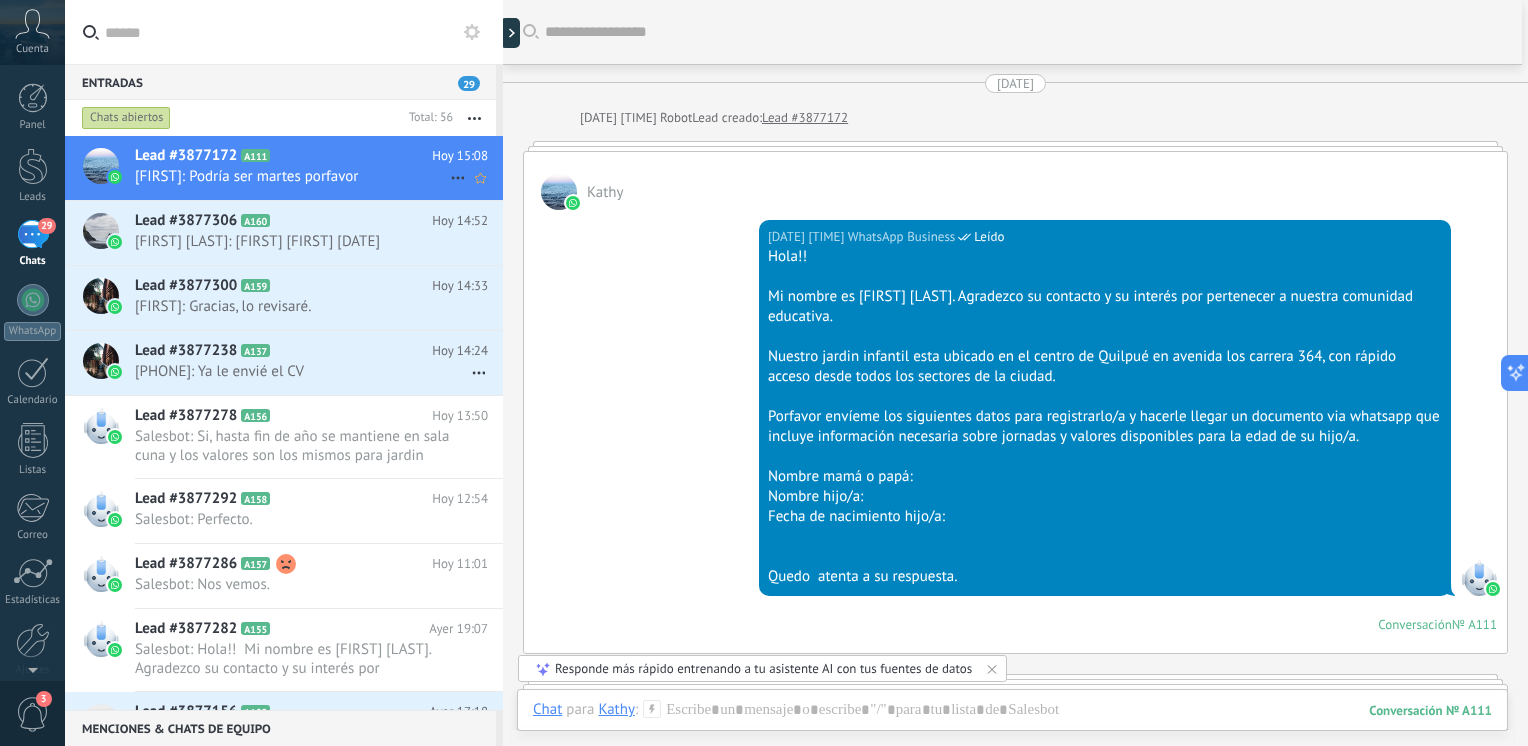 click on "[FIRST]: Podría ser martes porfavor" at bounding box center [292, 176] 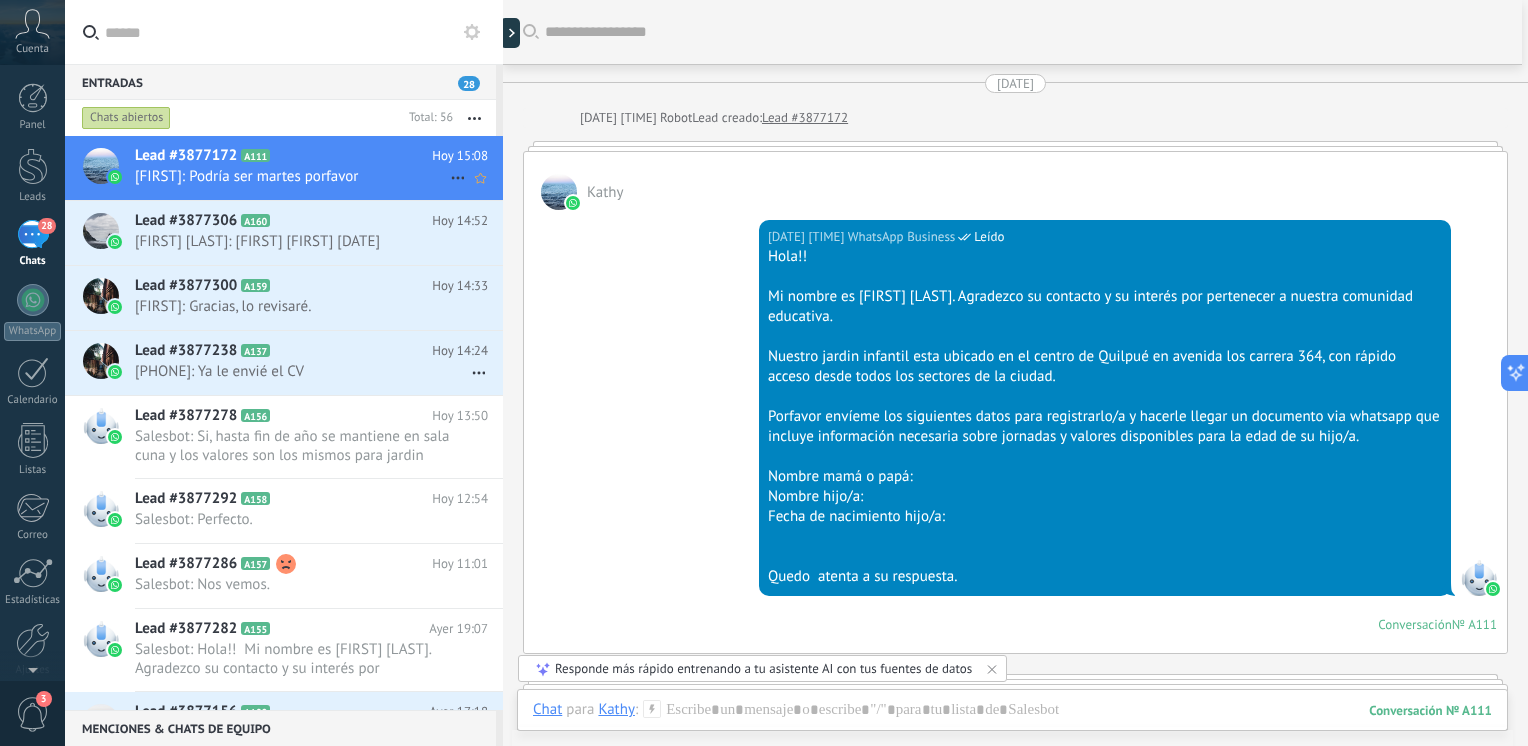 scroll, scrollTop: 27, scrollLeft: 0, axis: vertical 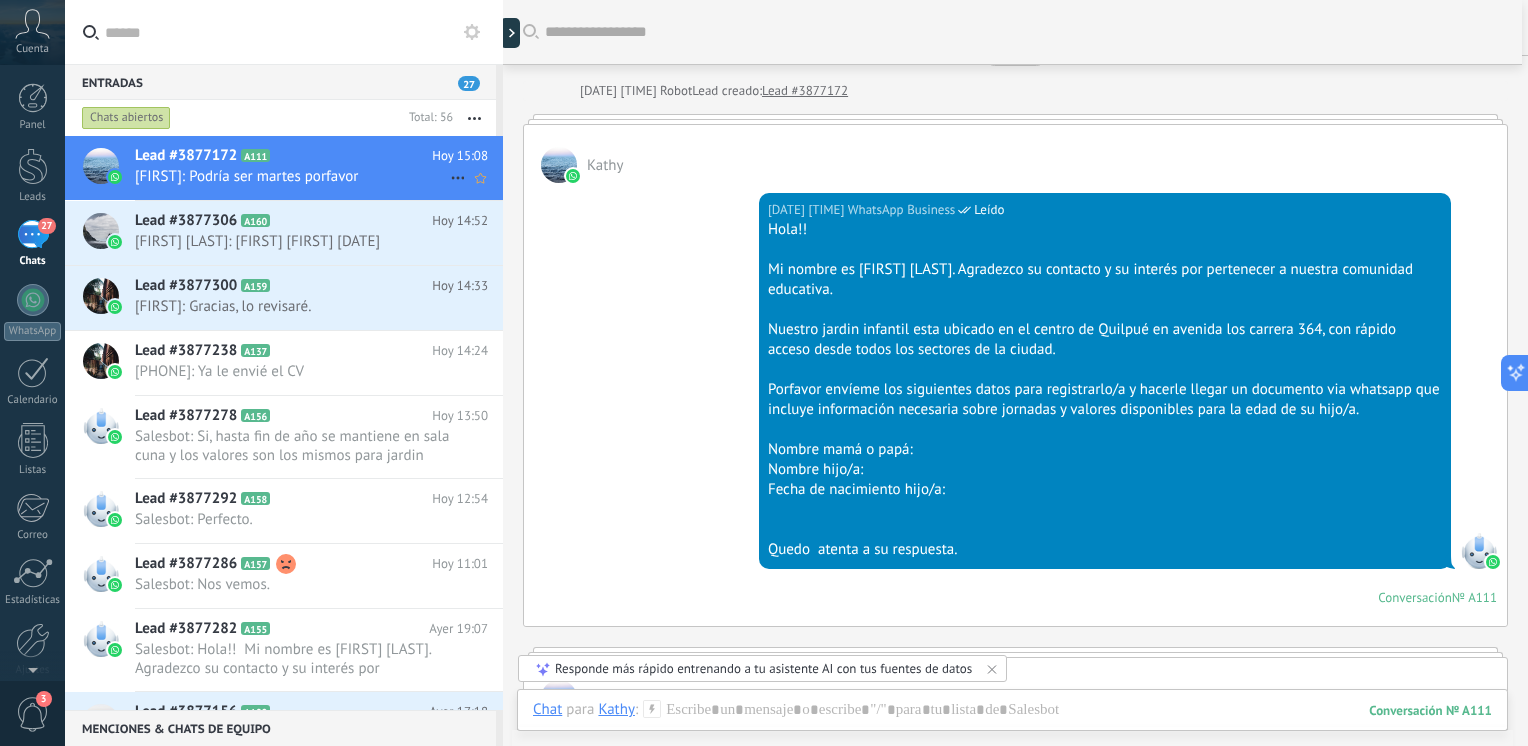 click on "Hoy 15:08" at bounding box center (460, 156) 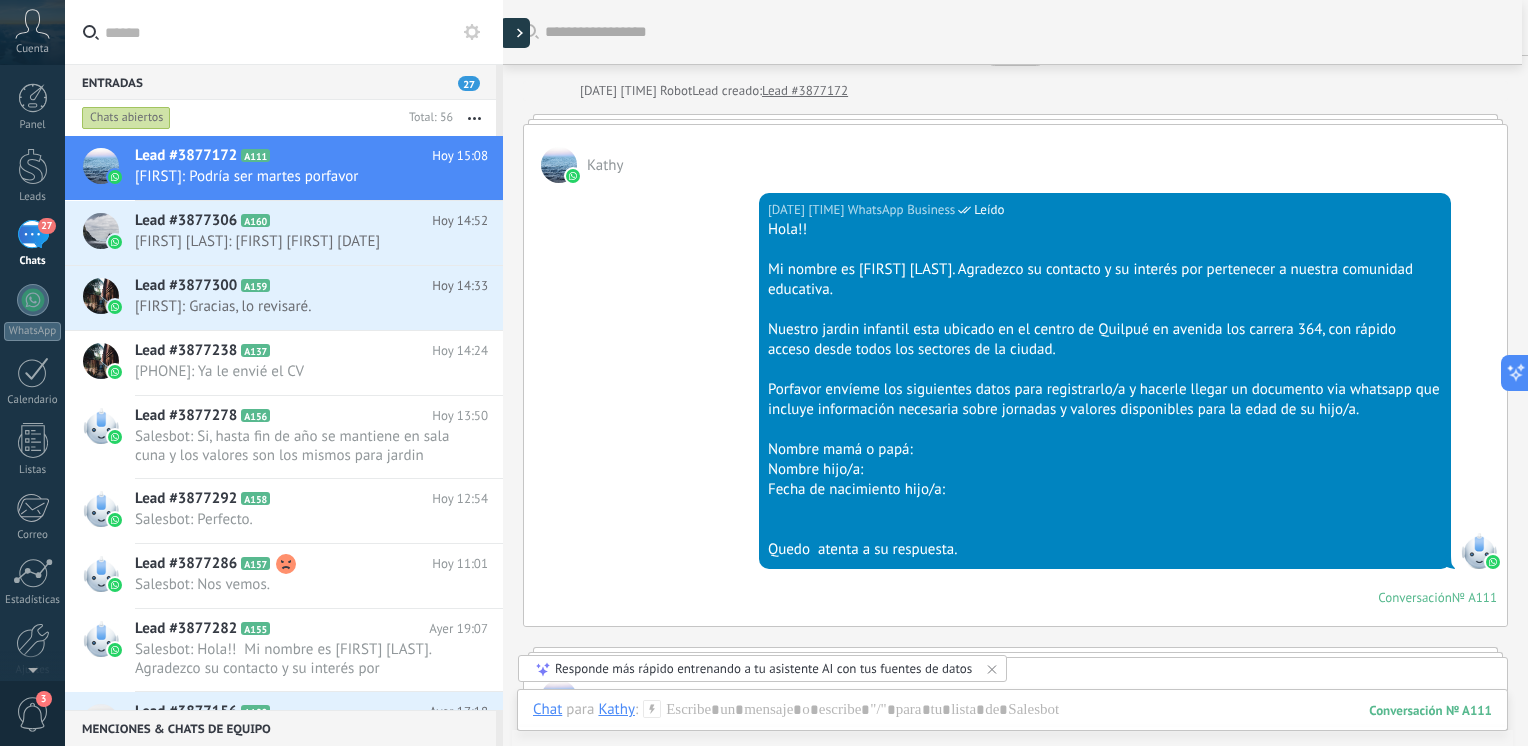 click at bounding box center [515, 33] 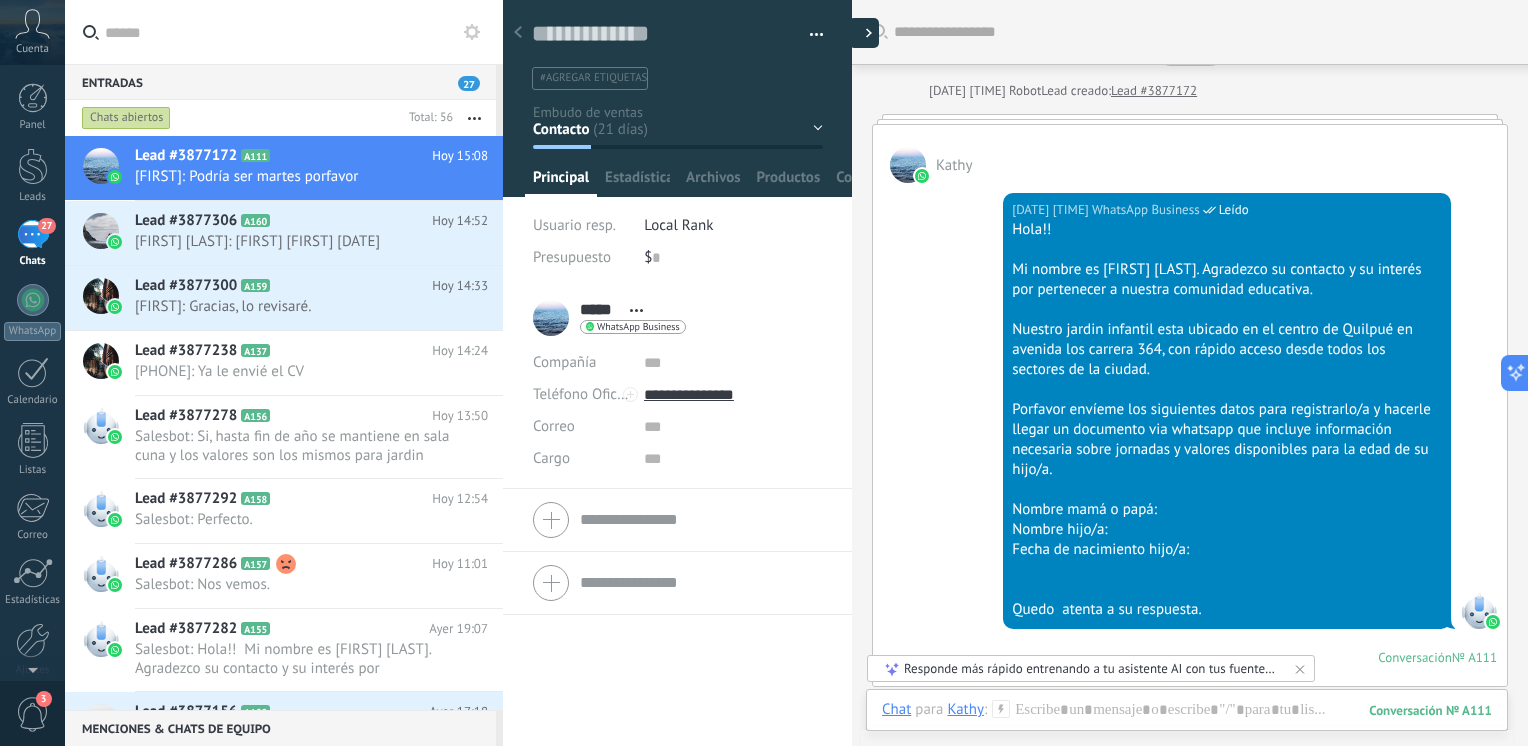 type on "**********" 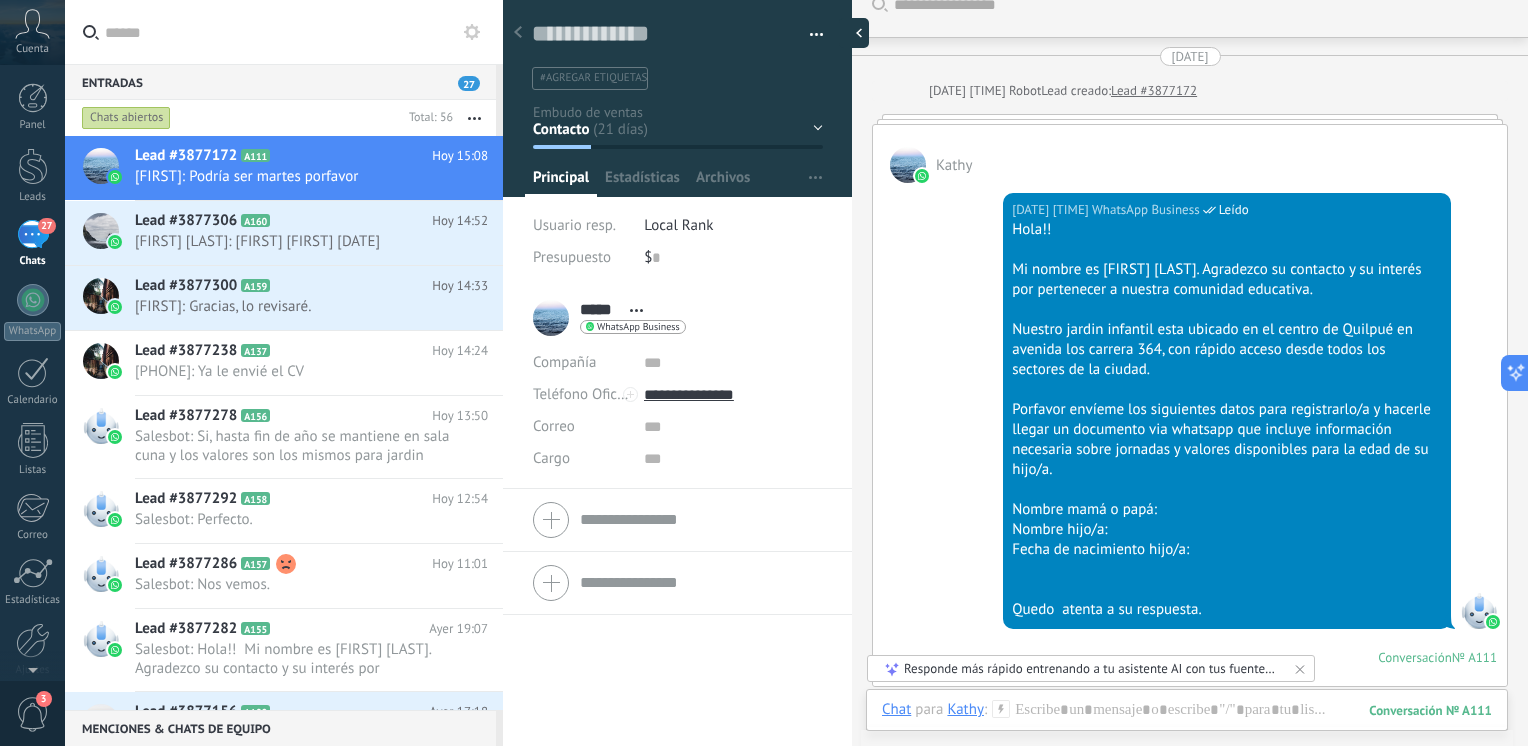 scroll, scrollTop: 29, scrollLeft: 0, axis: vertical 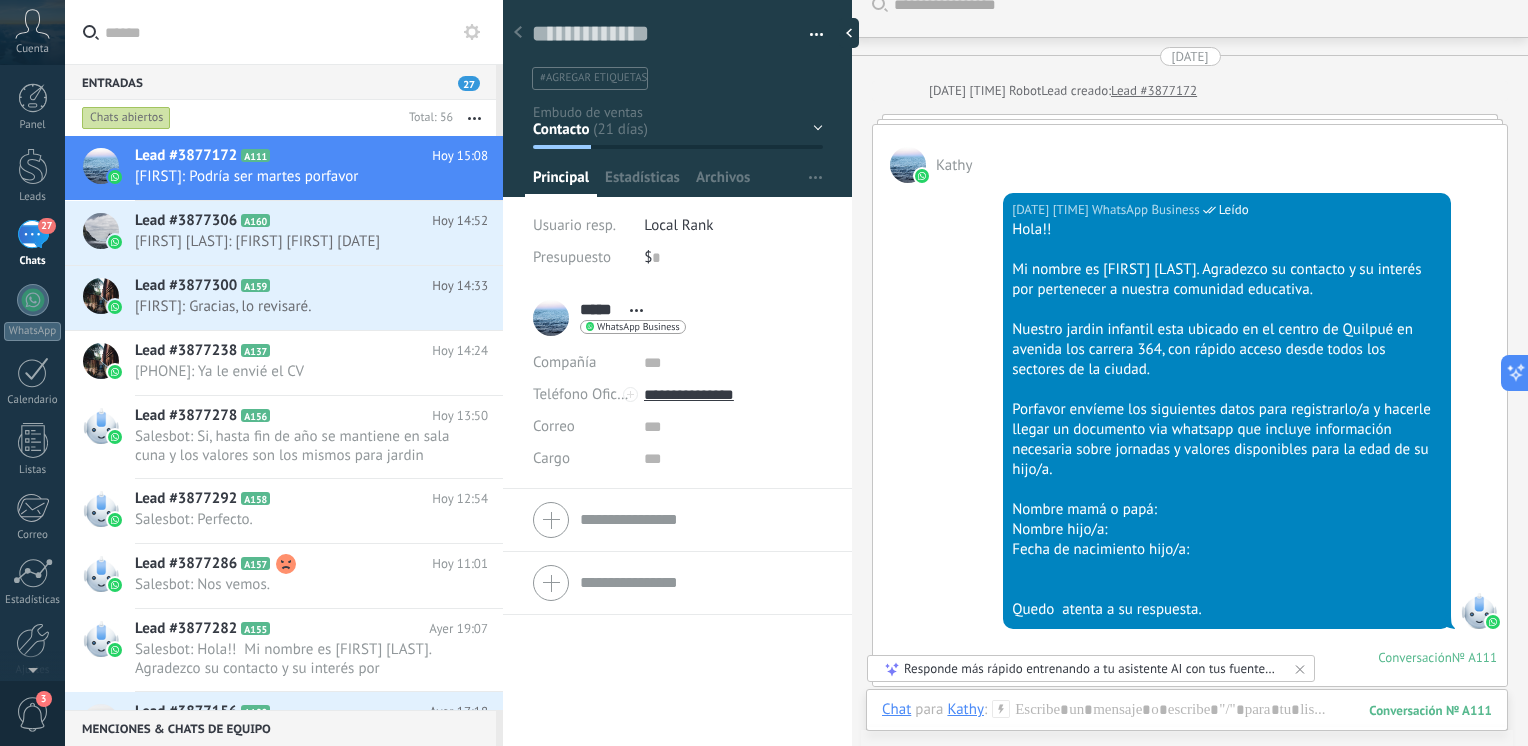 click at bounding box center [809, 35] 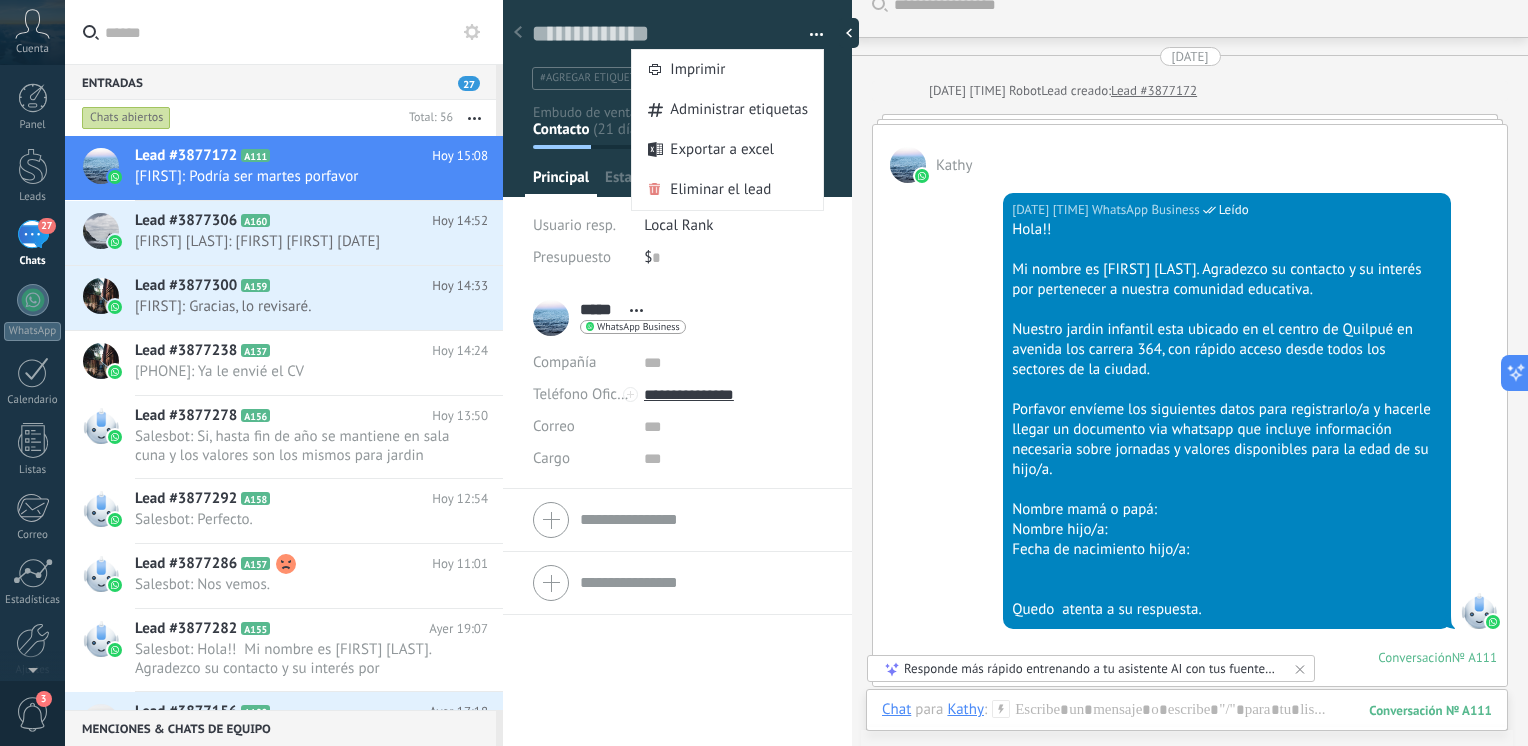 click on "Local Rank" at bounding box center (733, 226) 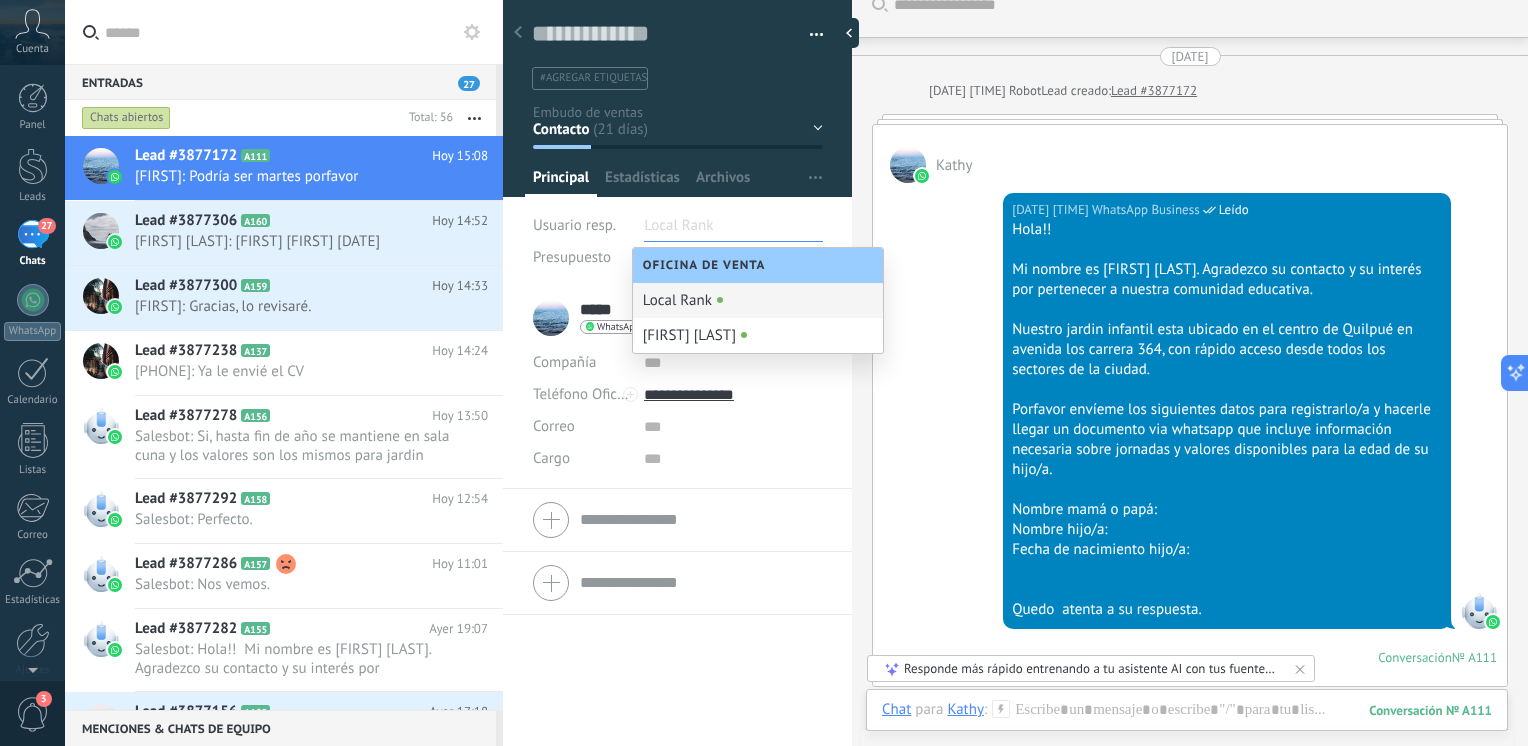 click on "*****" at bounding box center [600, 310] 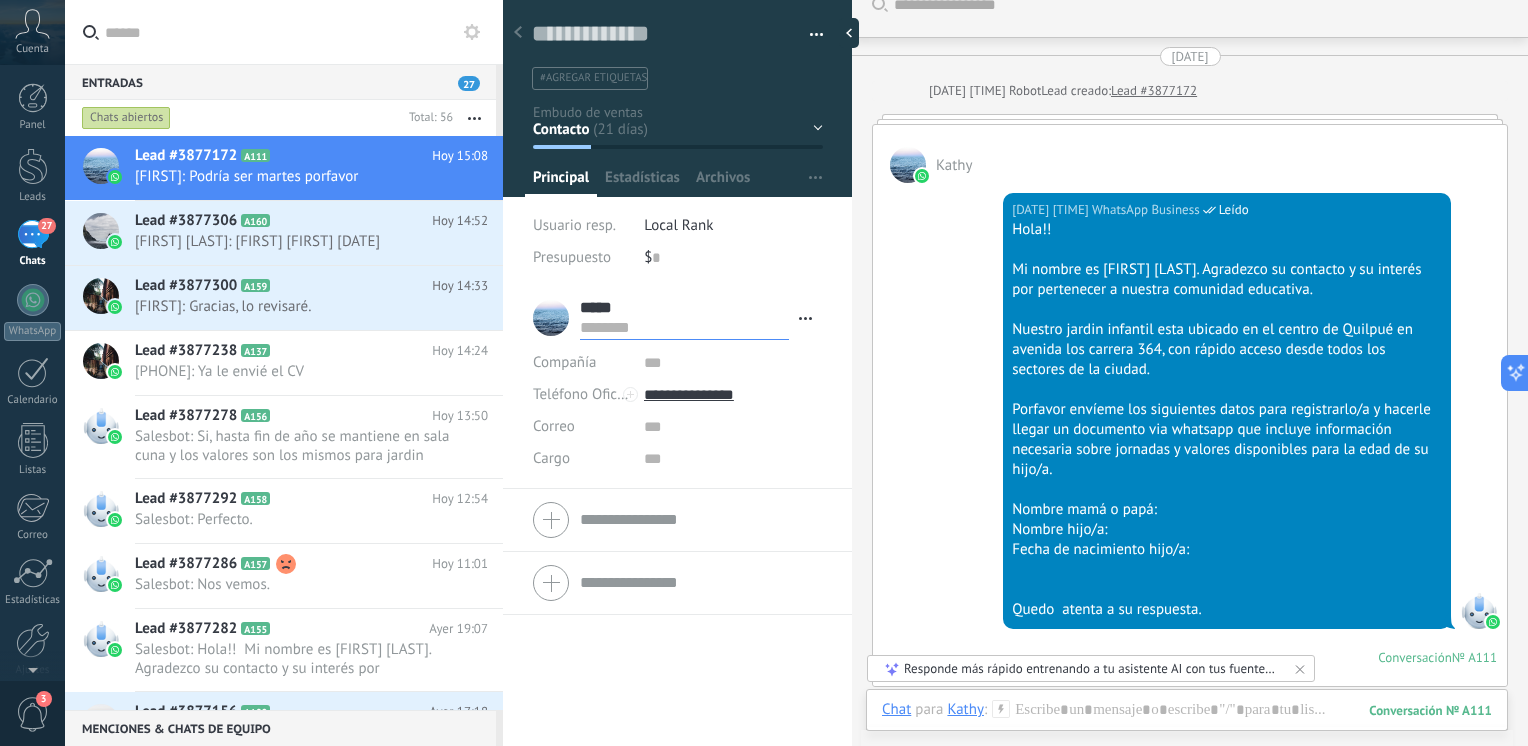 click 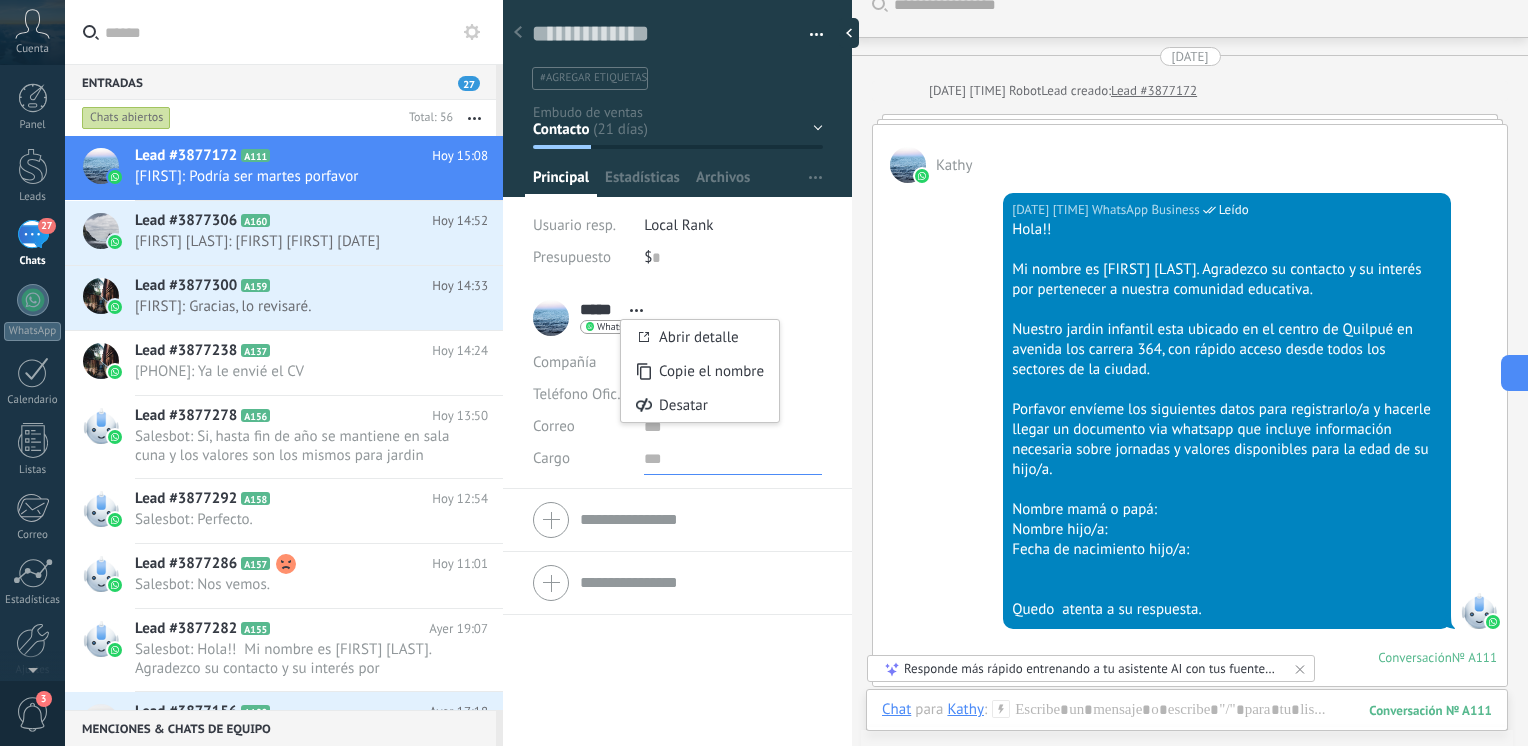 click at bounding box center [733, 459] 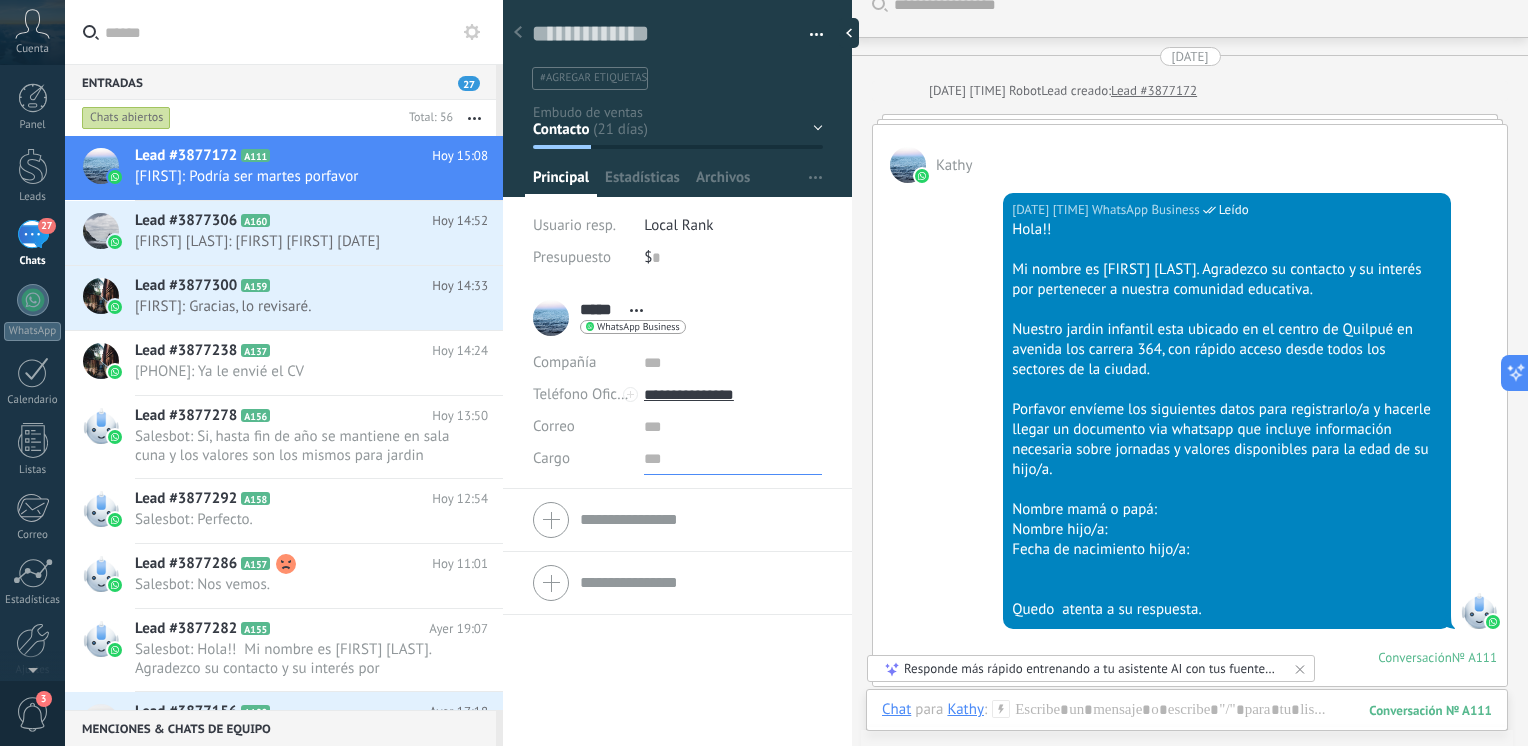 type on "*****" 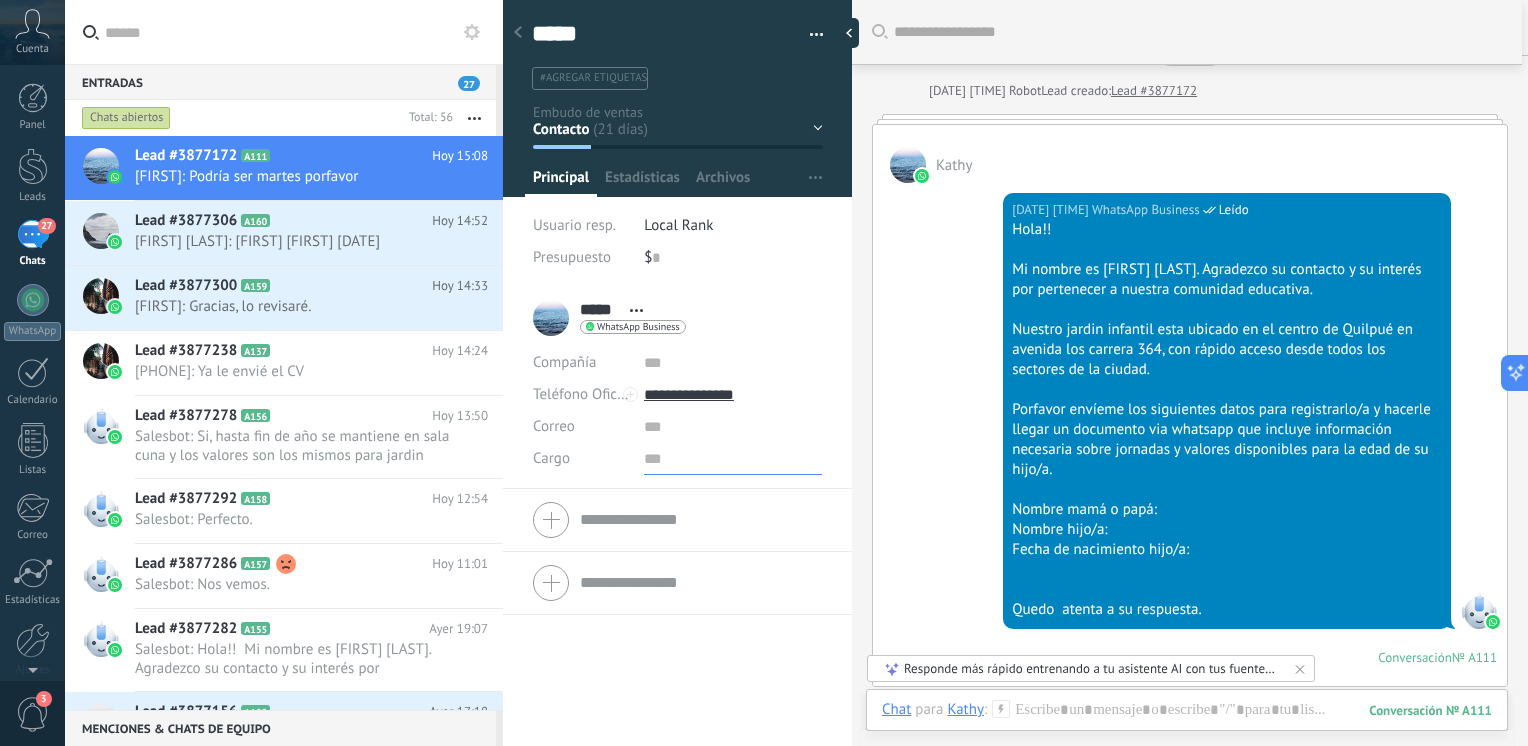 scroll, scrollTop: 29, scrollLeft: 0, axis: vertical 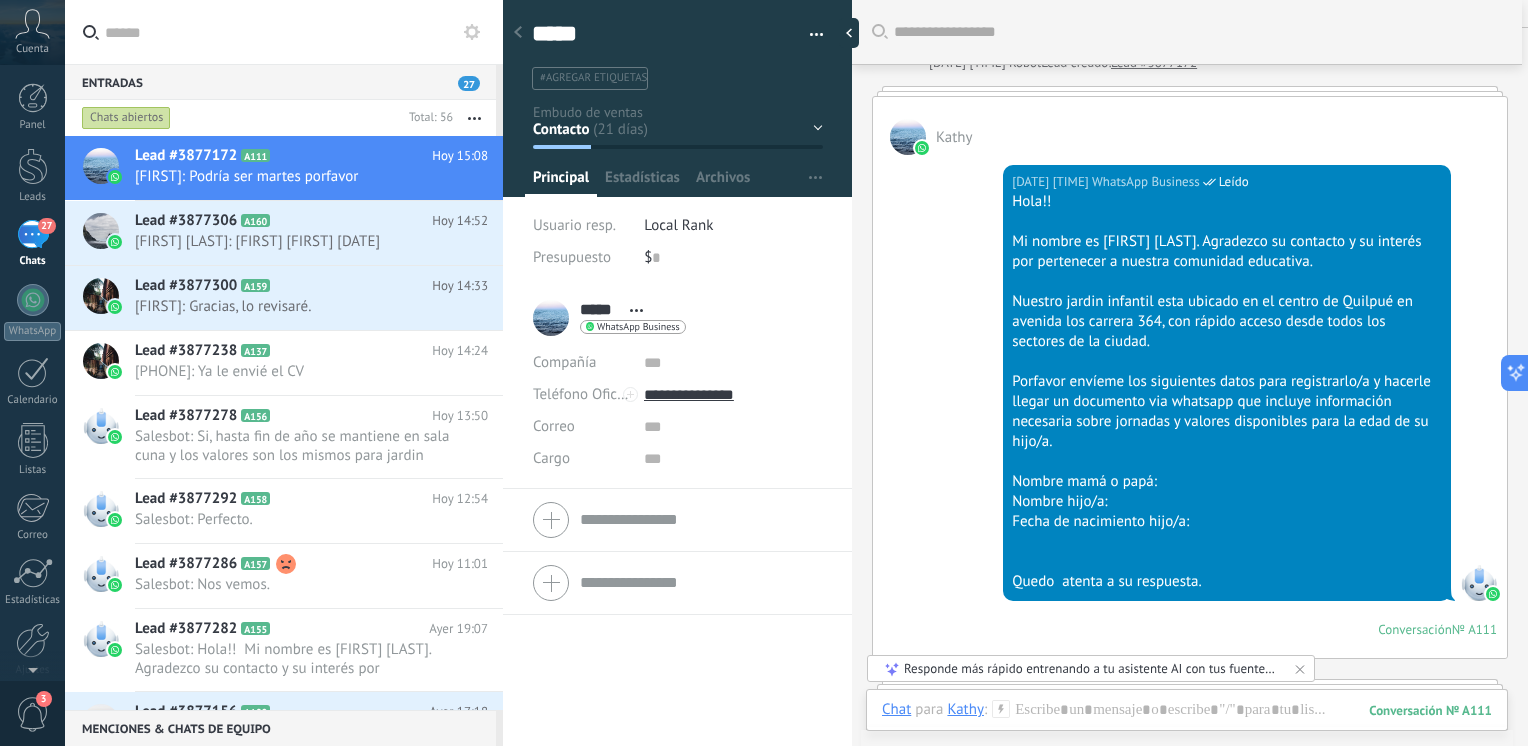click on "Abrir detalle
Copie el nombre
Desatar
Contacto principal" at bounding box center [636, 310] 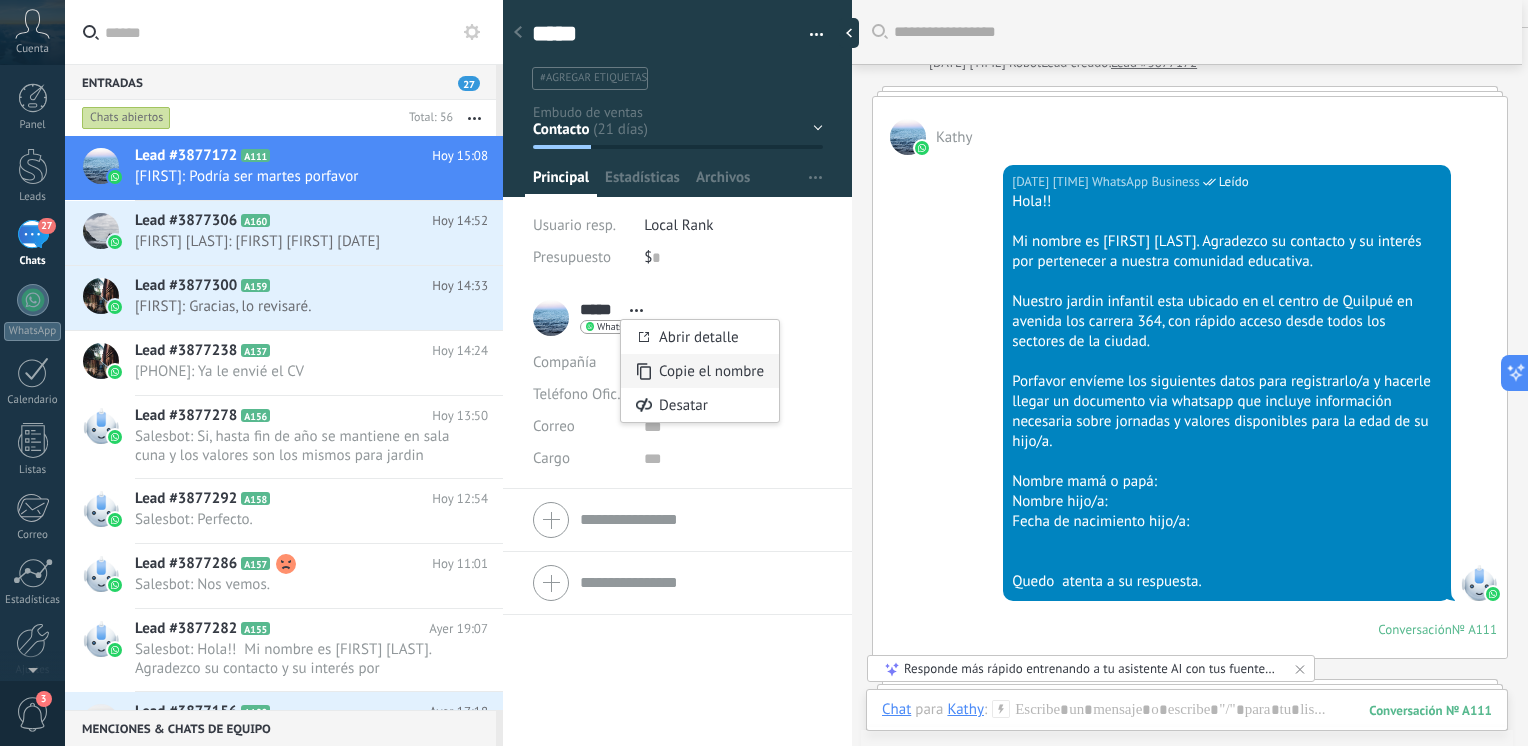 click on "Copie el nombre" at bounding box center (711, 371) 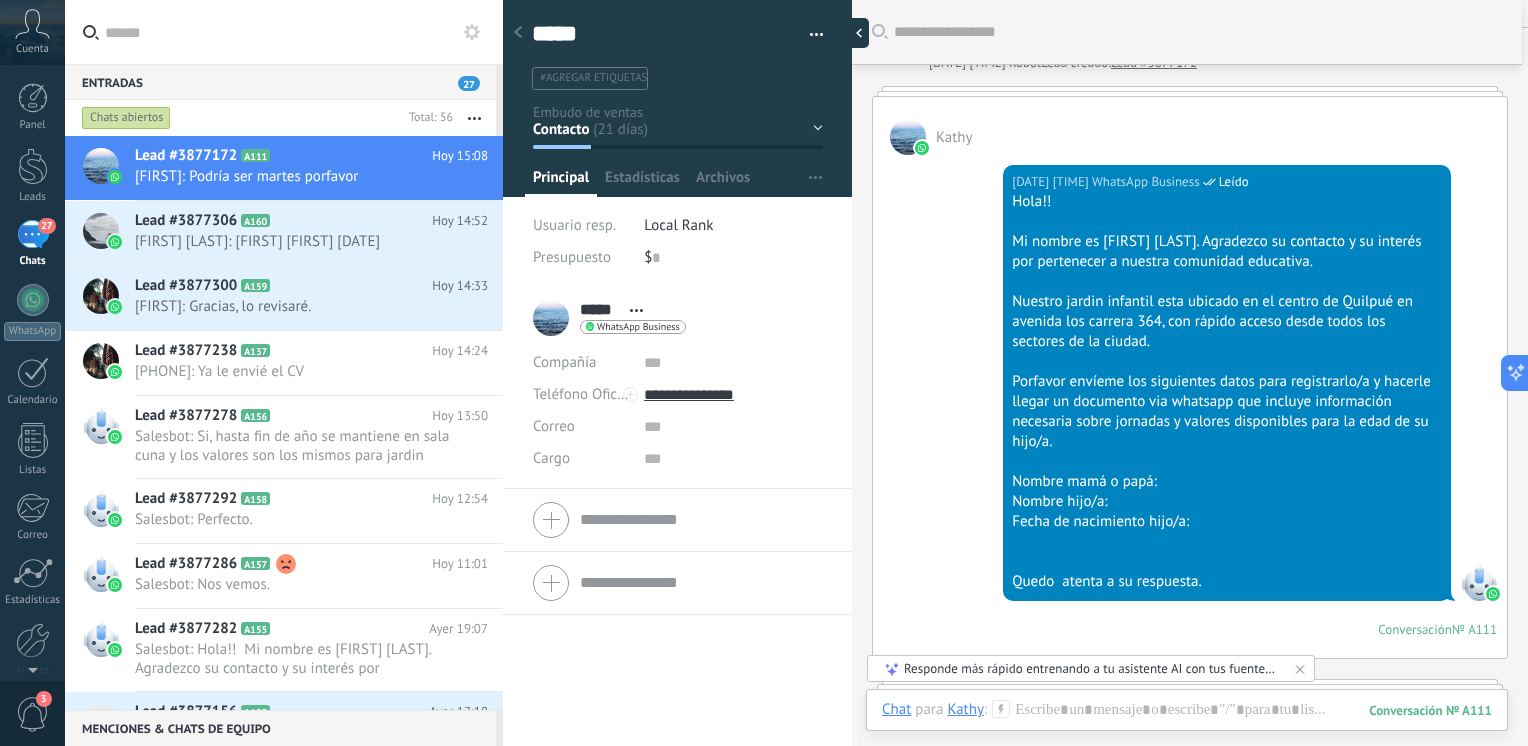 click at bounding box center (854, 33) 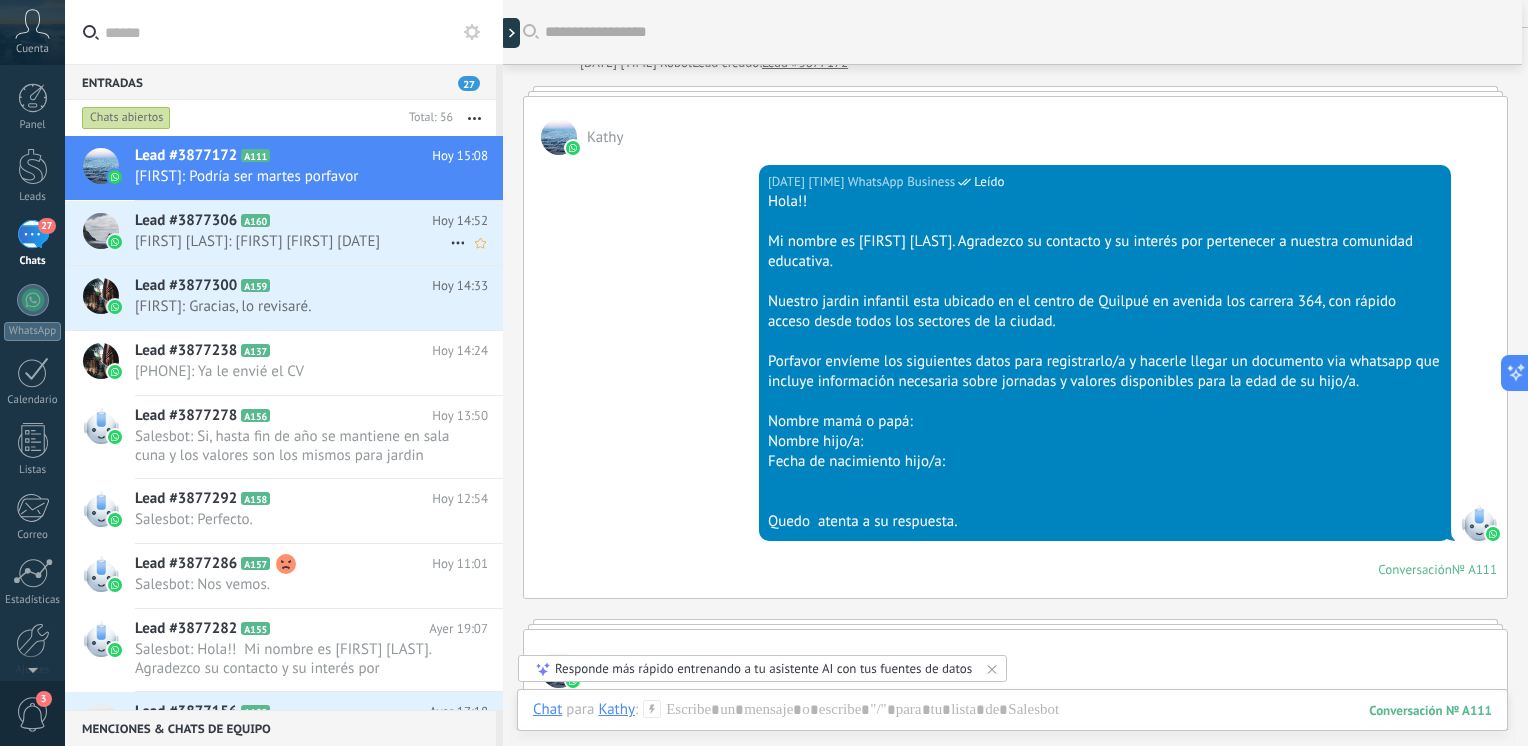 click on "Lead #3877306 	A160
Hoy 14:52
Hoy 14:52
[FIRST] [LAST]: [FIRST]
[FIRST]
[DATE]" at bounding box center [319, 232] 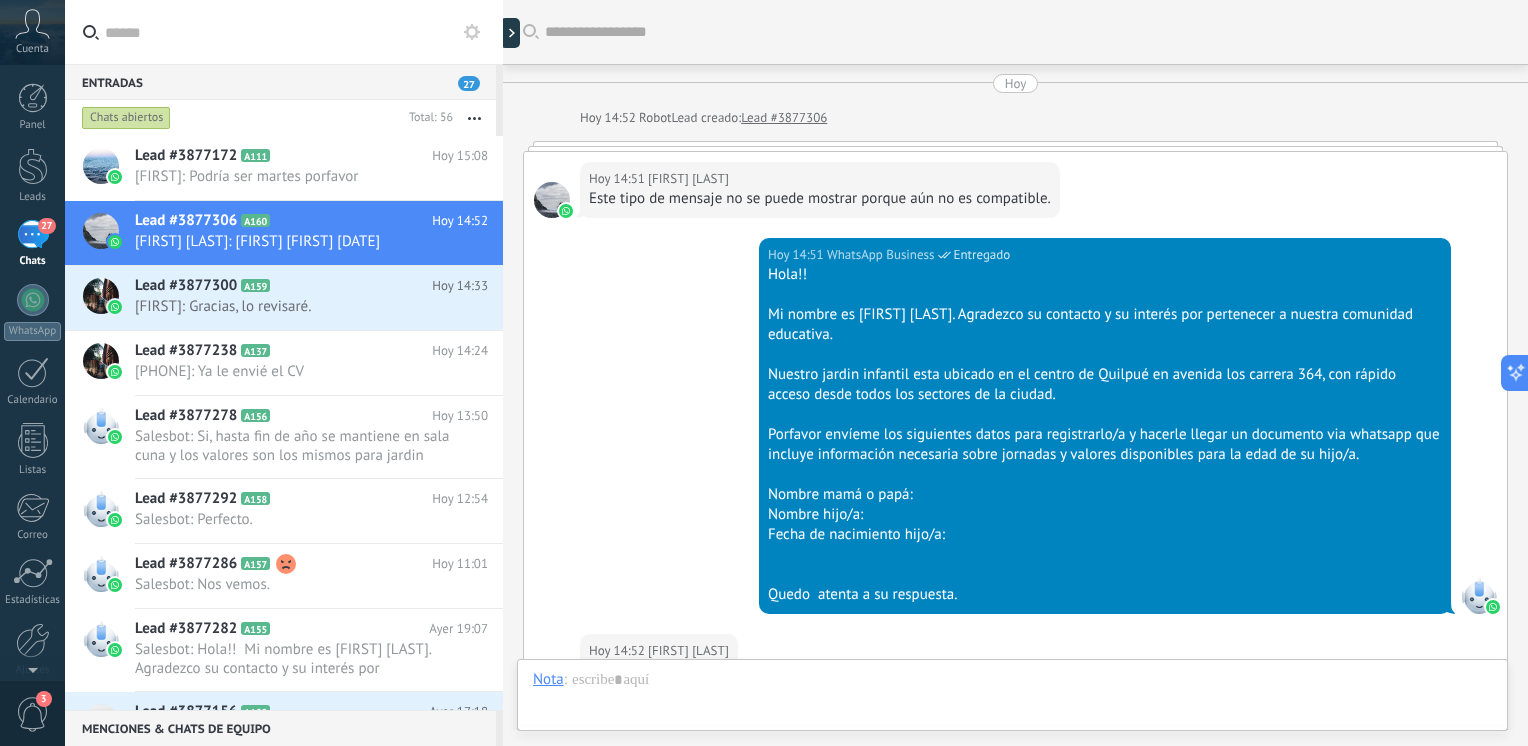 scroll, scrollTop: 412, scrollLeft: 0, axis: vertical 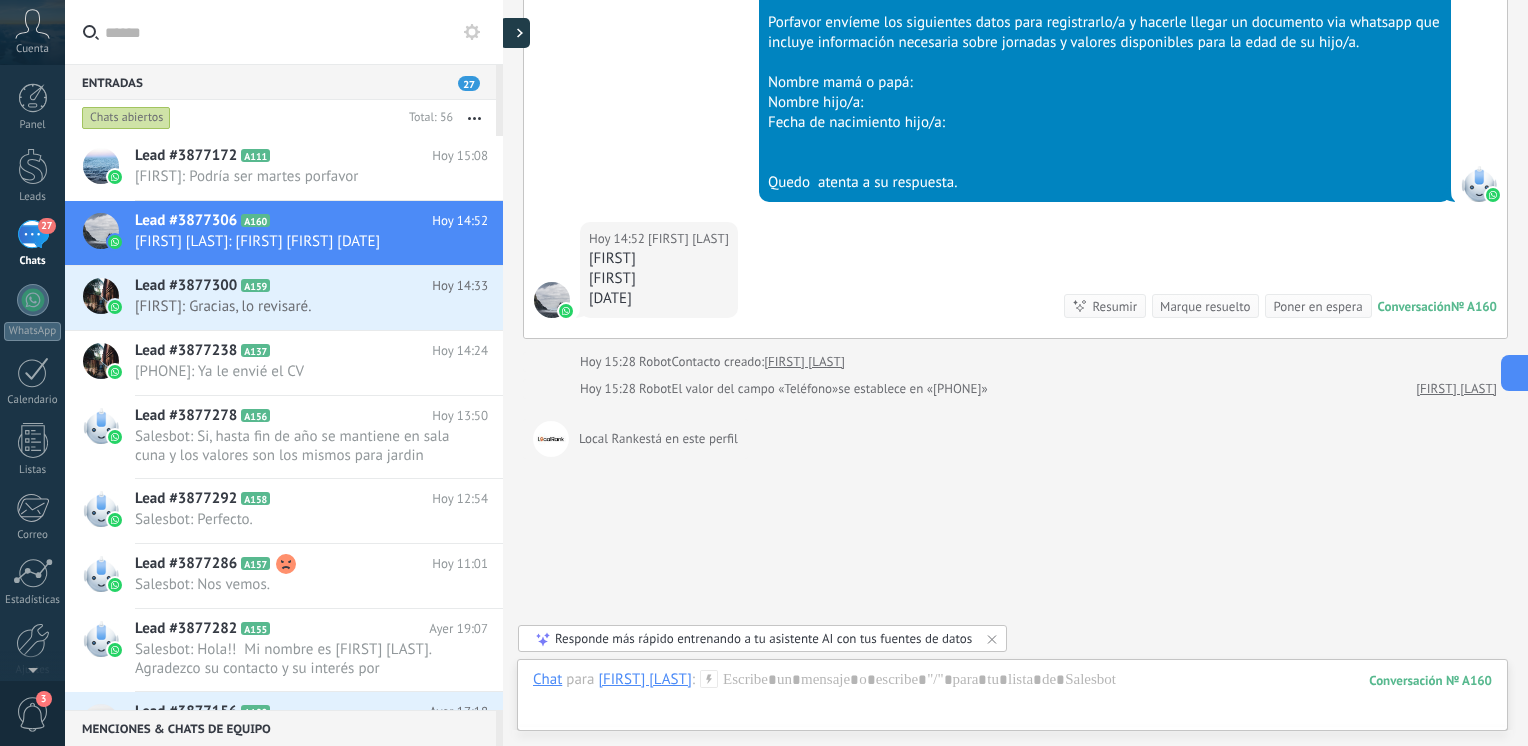 click 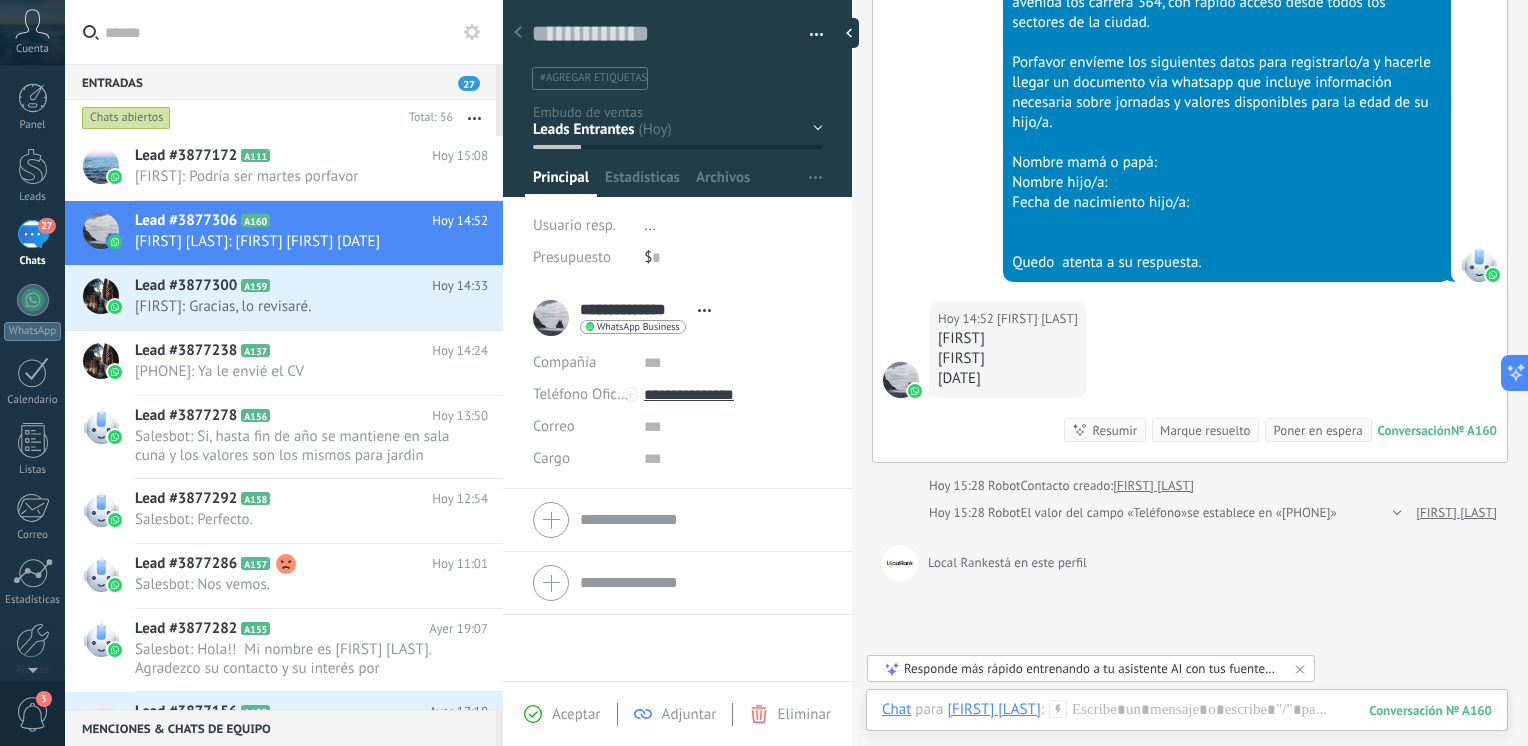 scroll, scrollTop: 29, scrollLeft: 0, axis: vertical 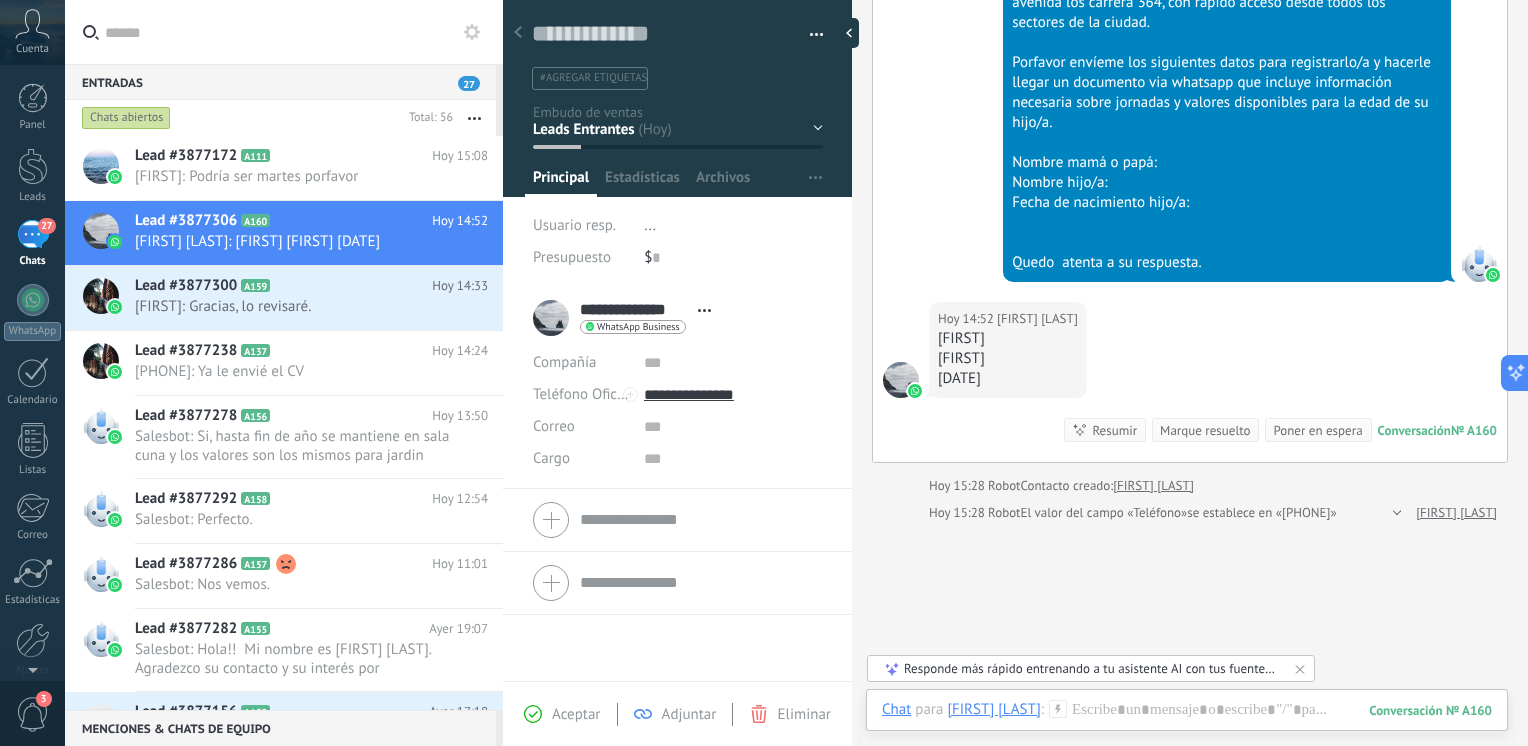 click on "Abrir detalle
Copie el nombre
Desatar
Contacto principal" at bounding box center (704, 310) 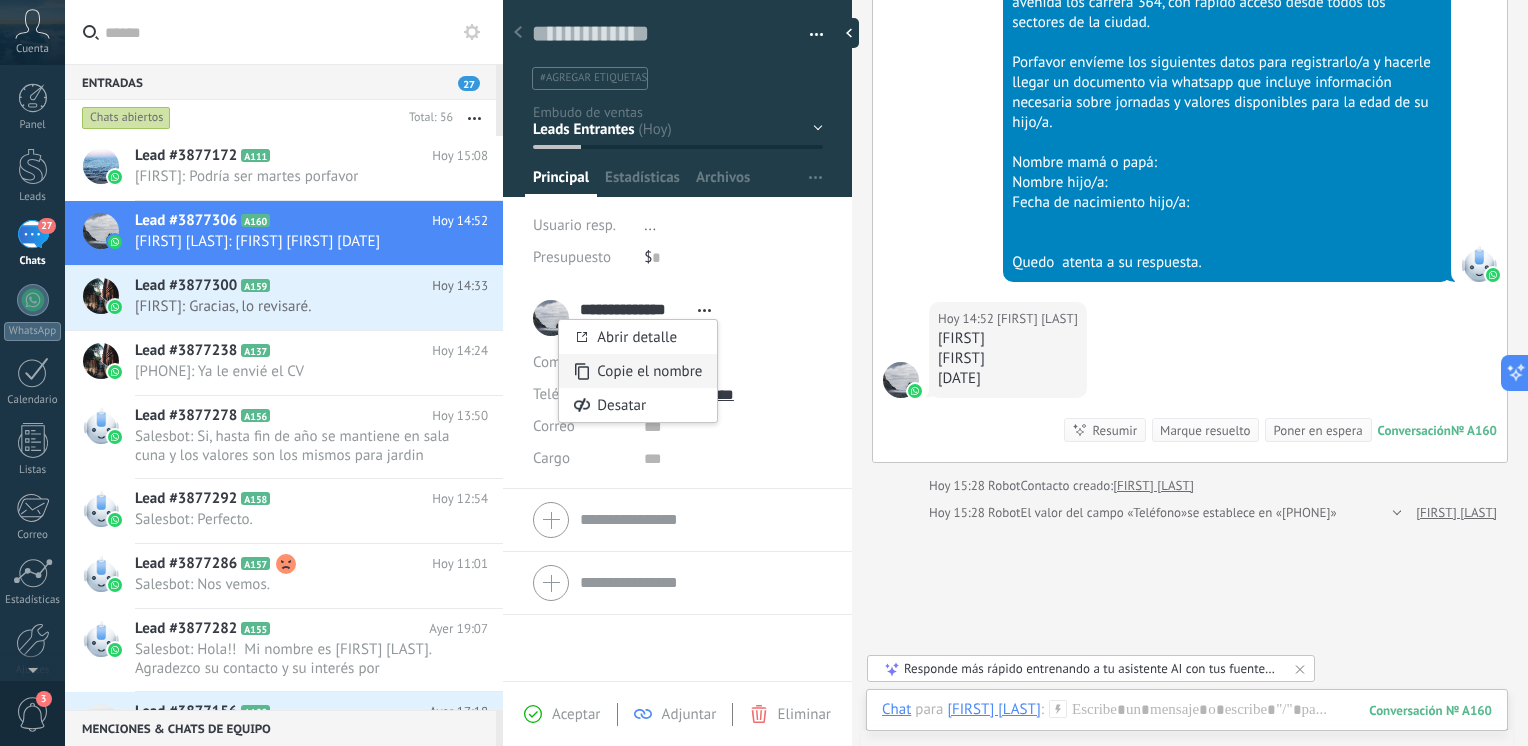 click on "Copie el nombre" at bounding box center [649, 371] 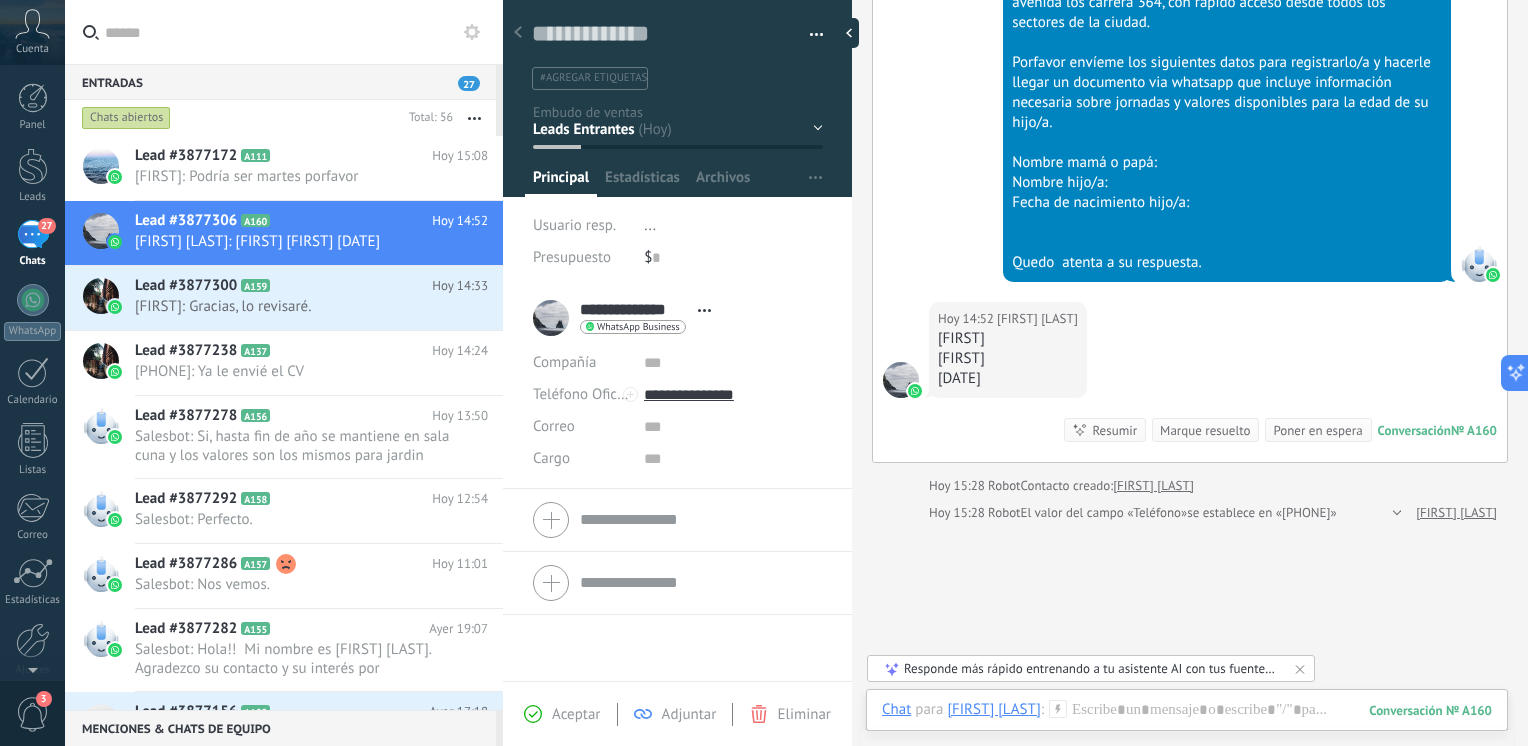 click at bounding box center [809, 35] 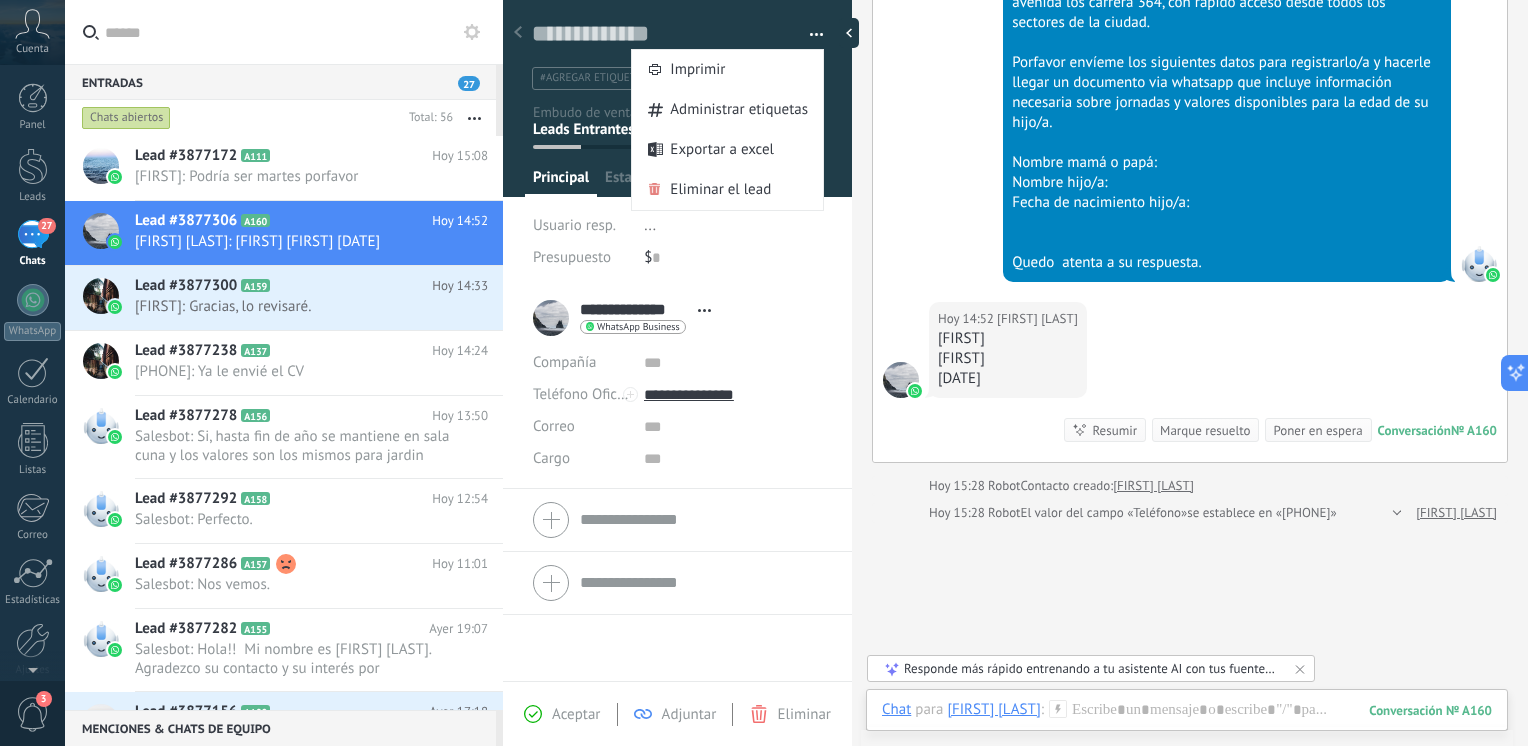 click at bounding box center [809, 35] 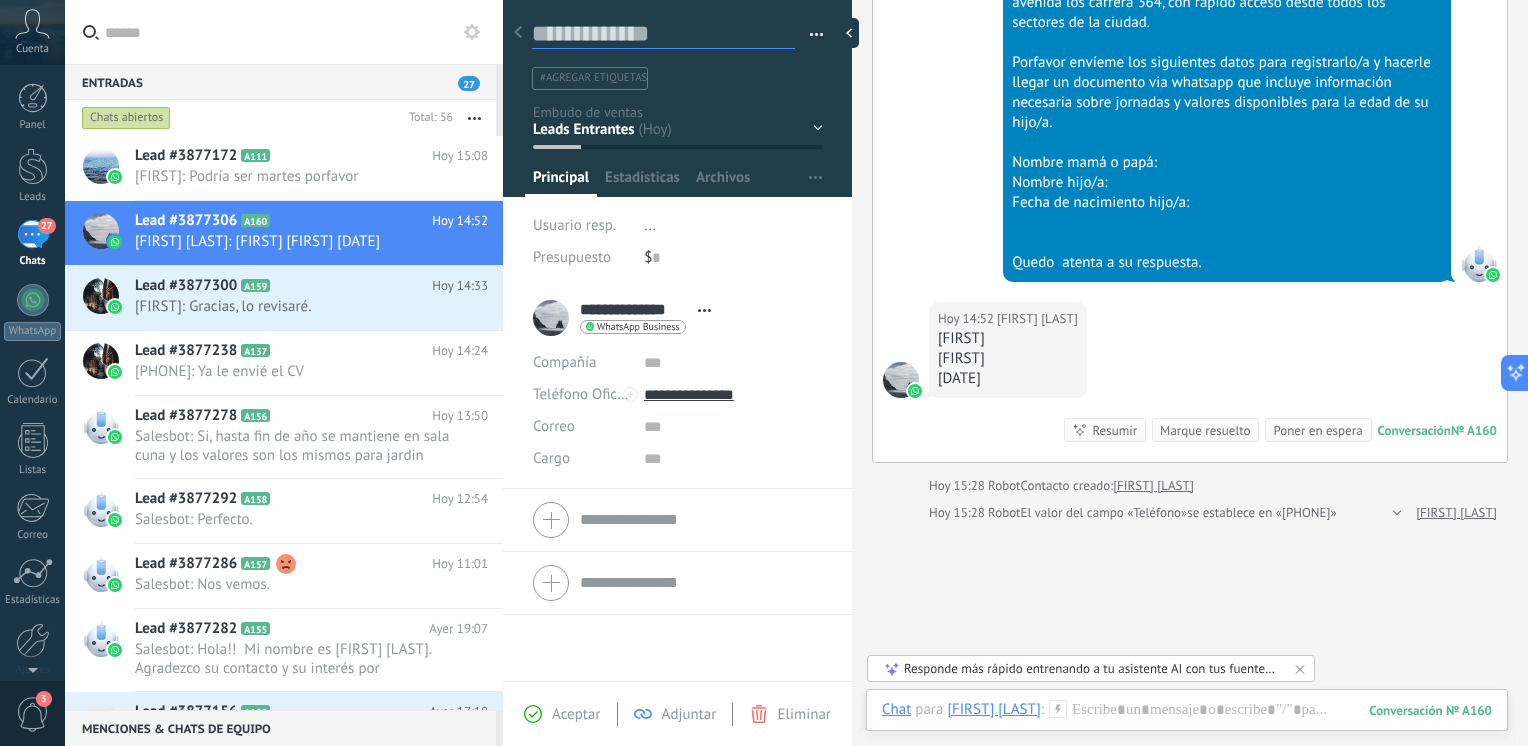 click at bounding box center (663, 34) 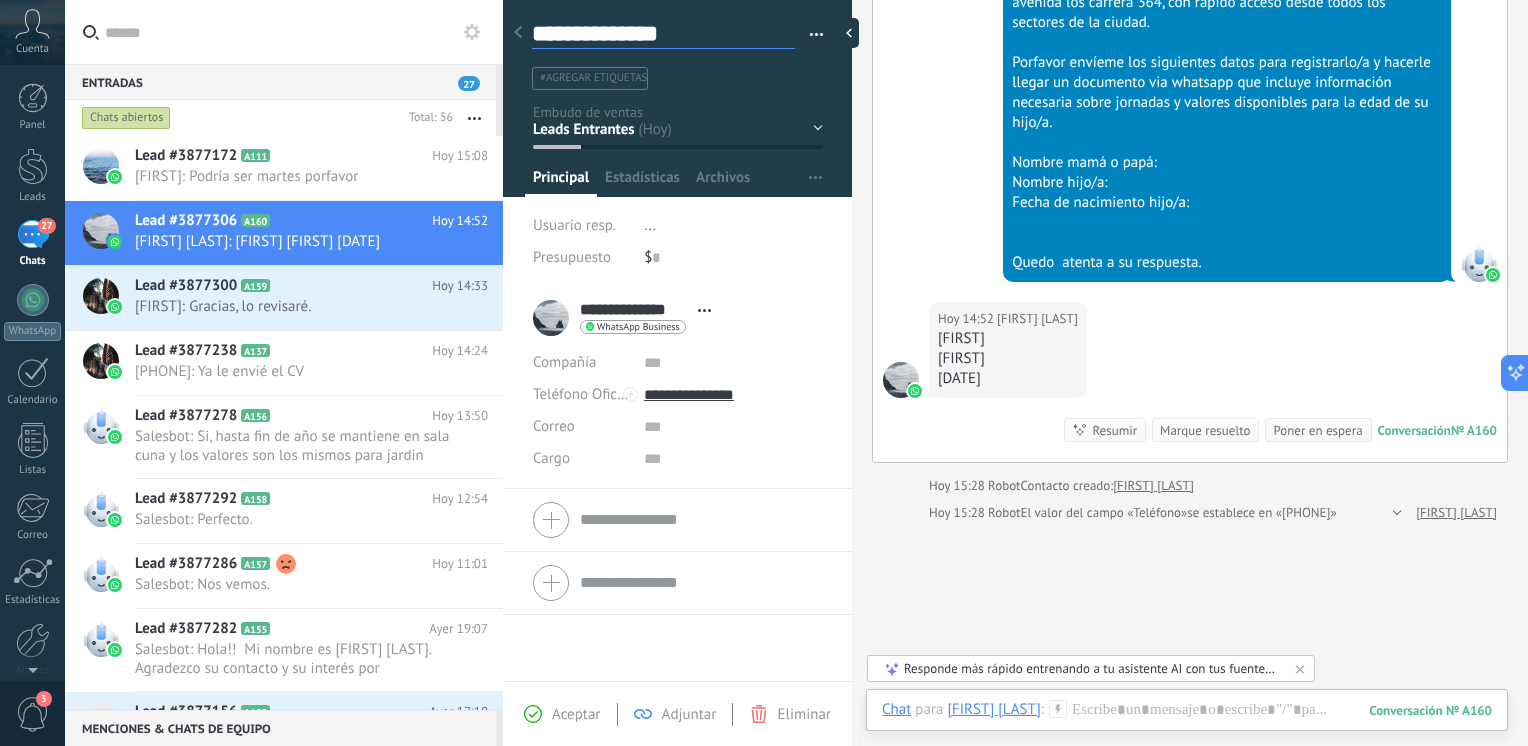scroll, scrollTop: 29, scrollLeft: 0, axis: vertical 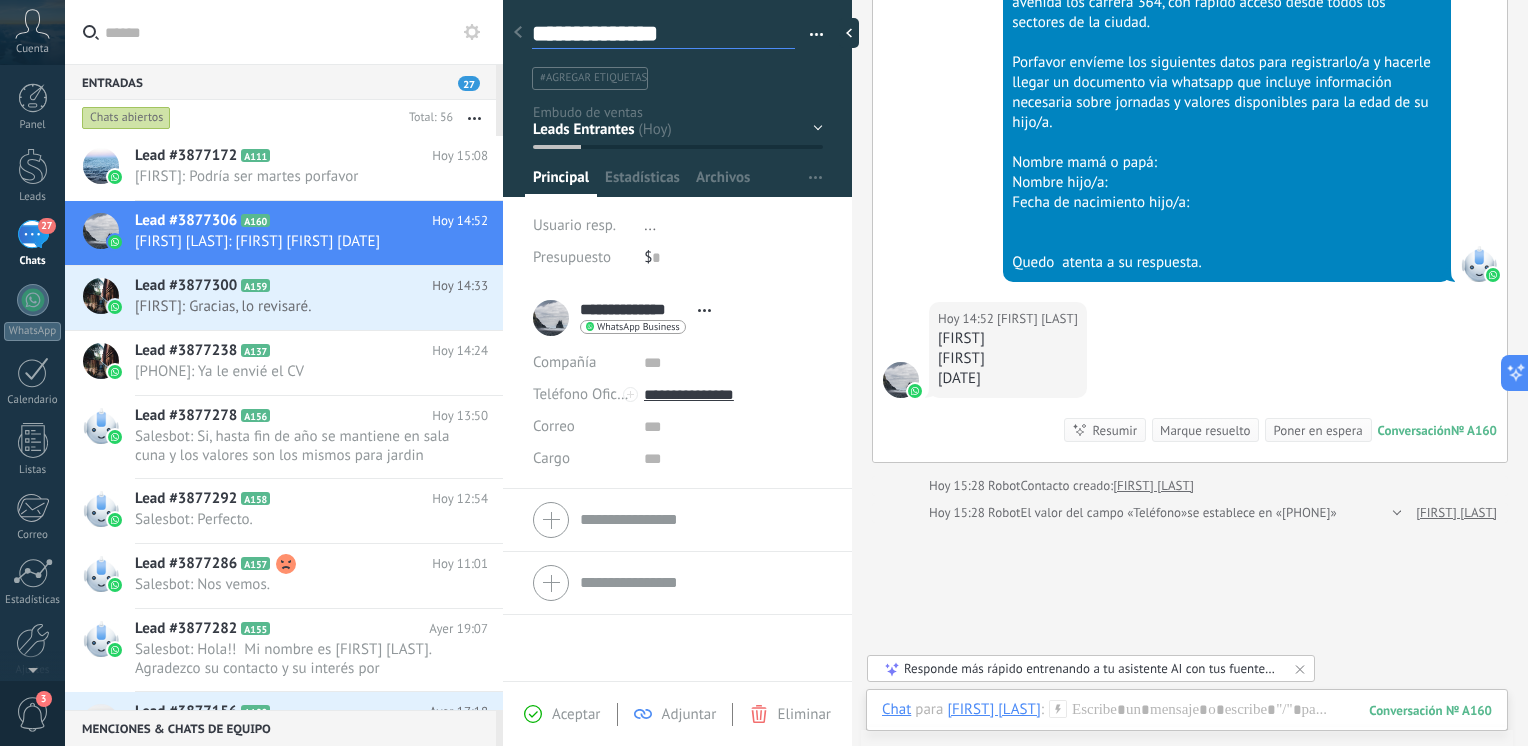 type on "**********" 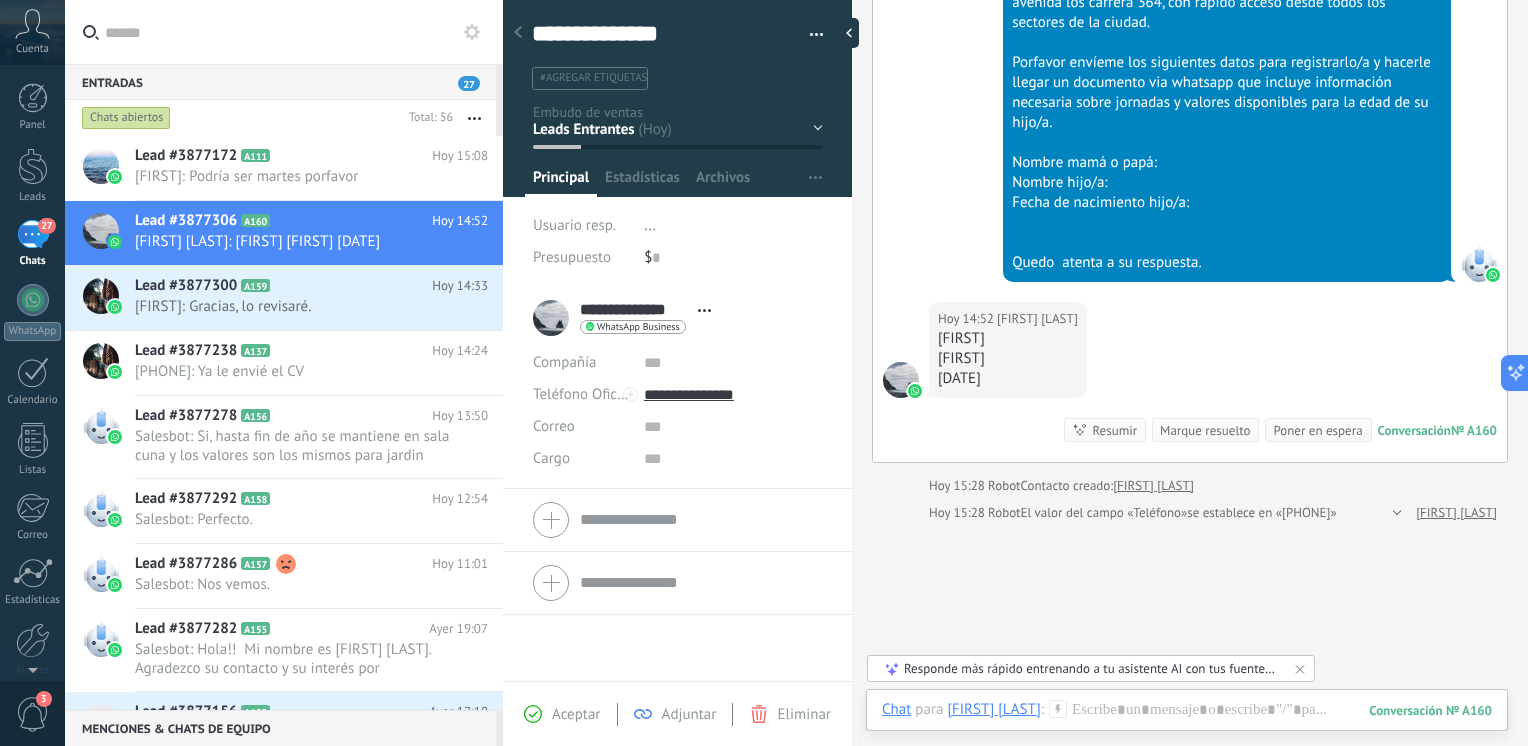 click on "#agregar etiquetas" at bounding box center [674, 78] 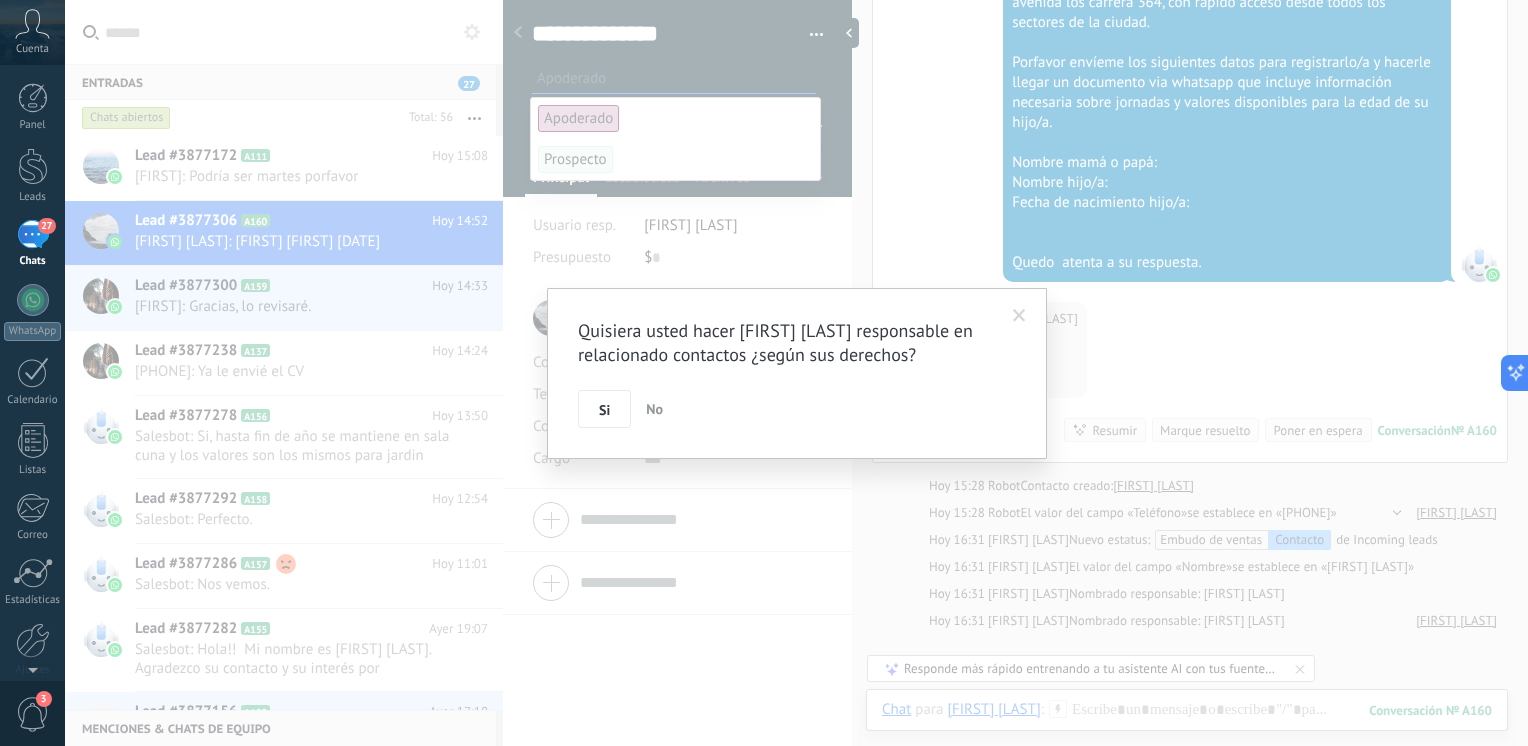 scroll, scrollTop: 523, scrollLeft: 0, axis: vertical 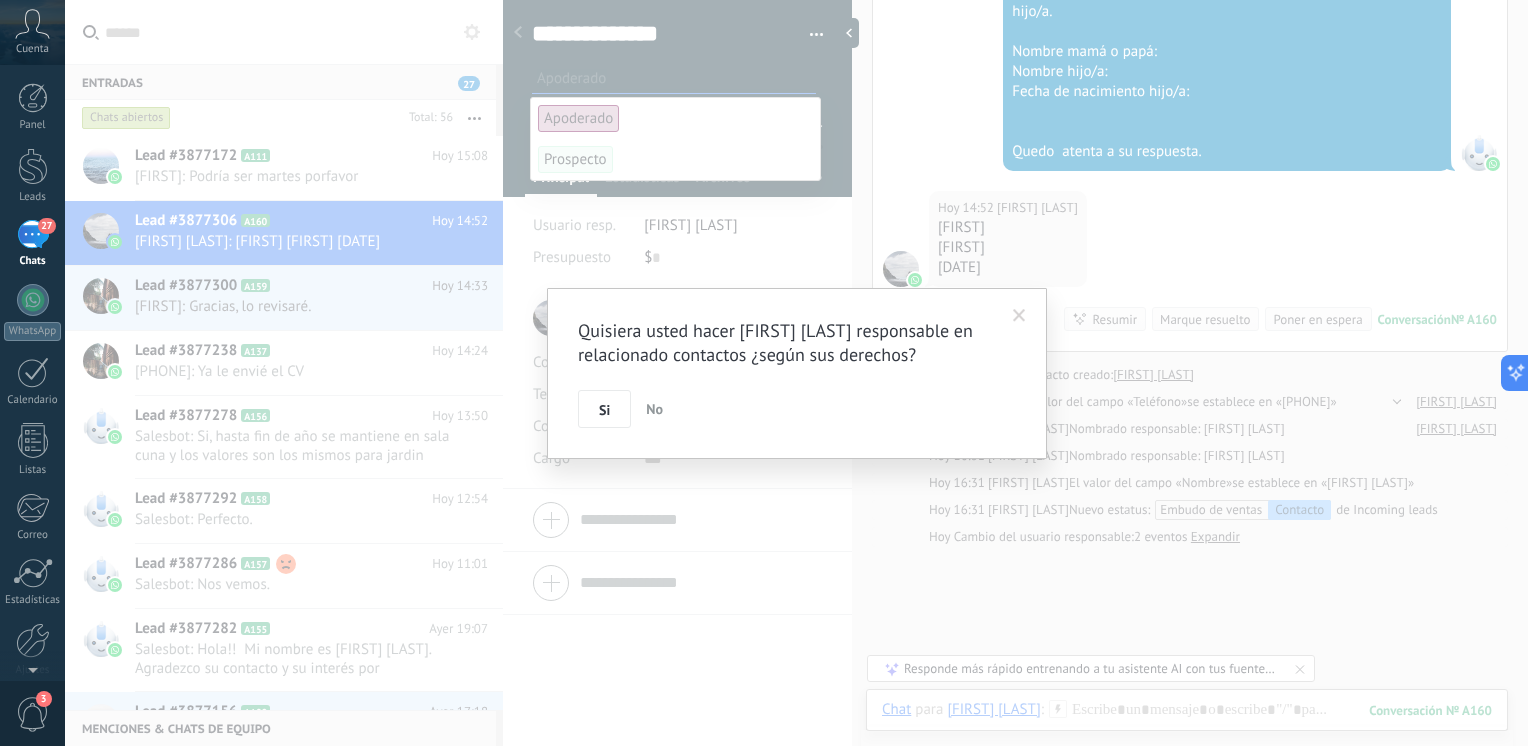 click on "Quisiera usted hacer [FIRST] [LAST] responsable en relacionado contactos  ¿según sus derechos? Si No" at bounding box center (796, 373) 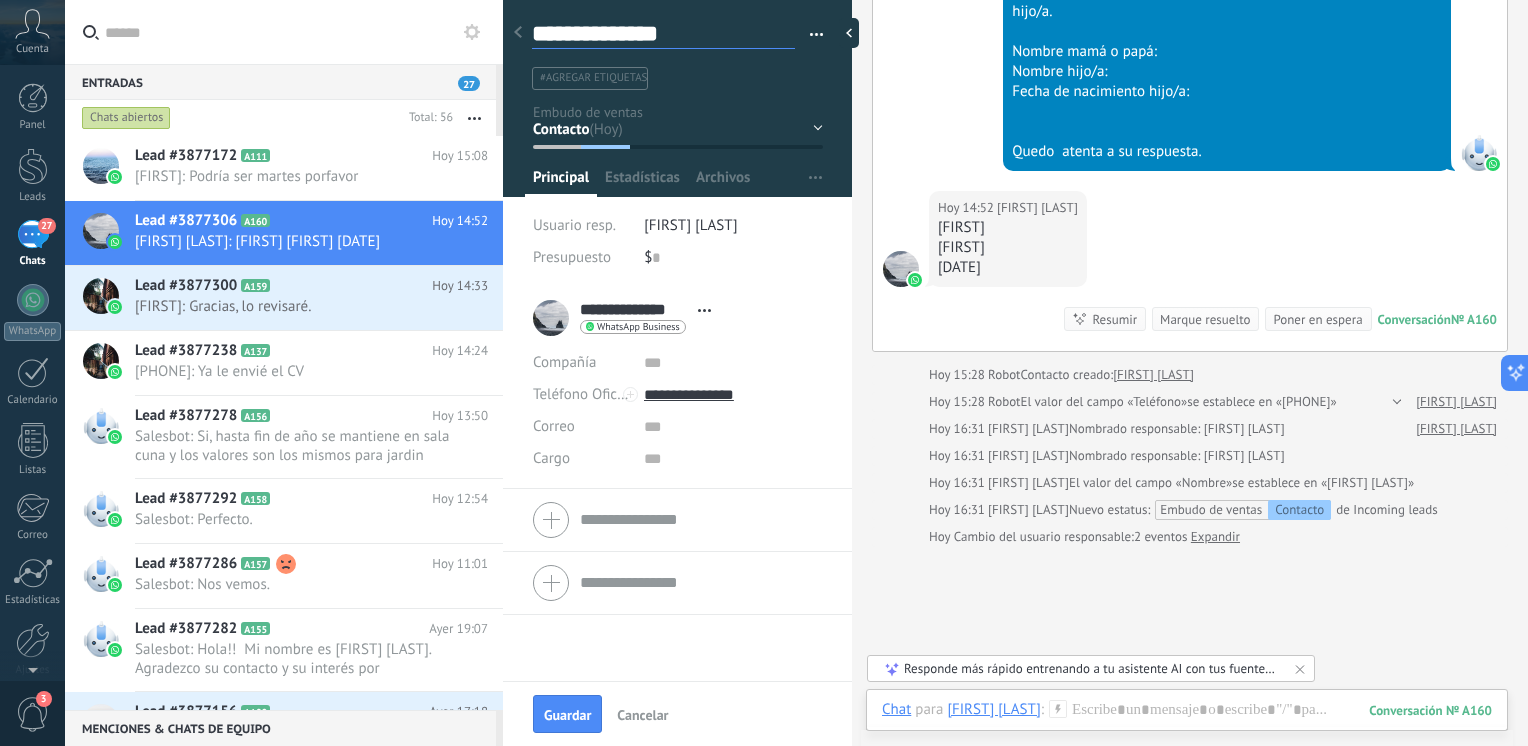 click on "**********" at bounding box center (663, 34) 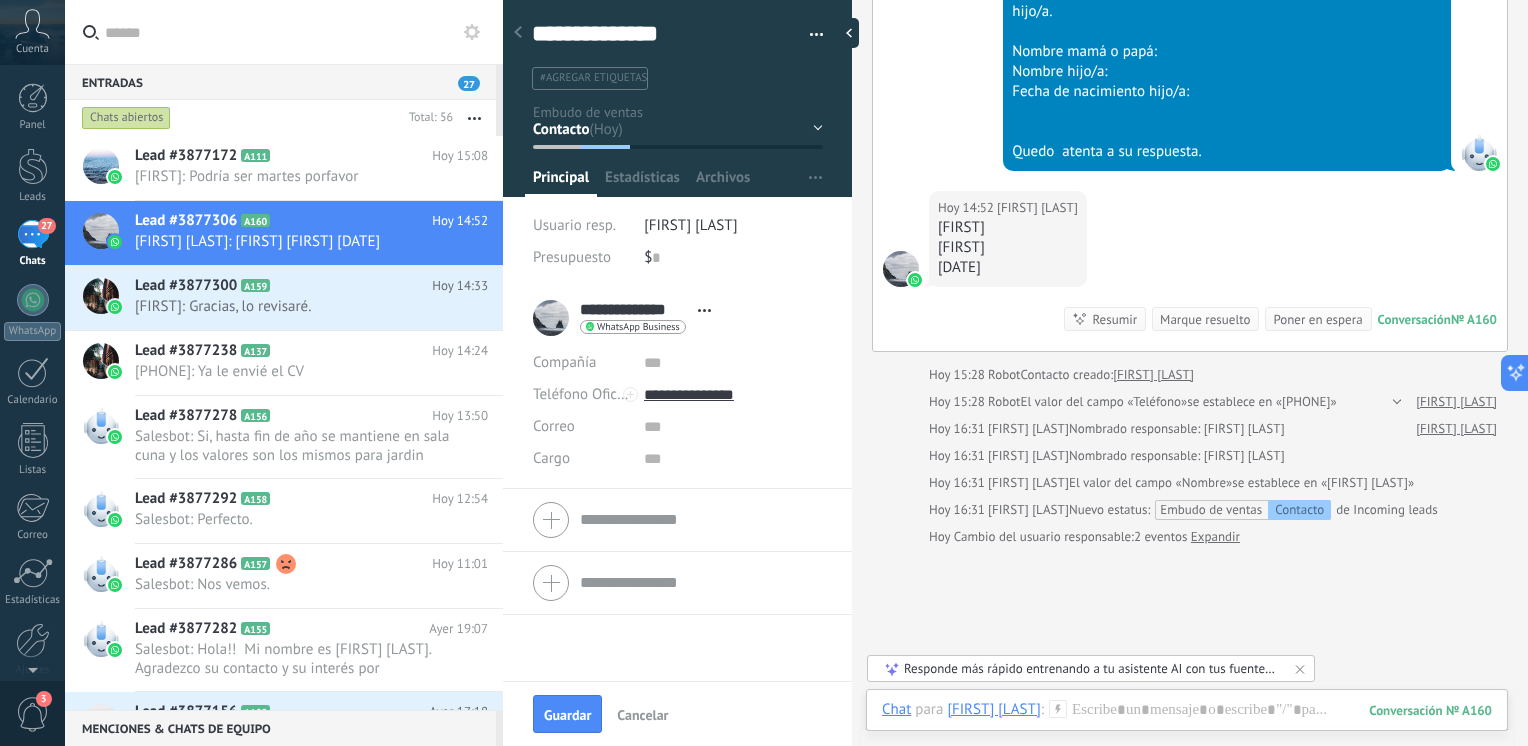 click at bounding box center (809, 35) 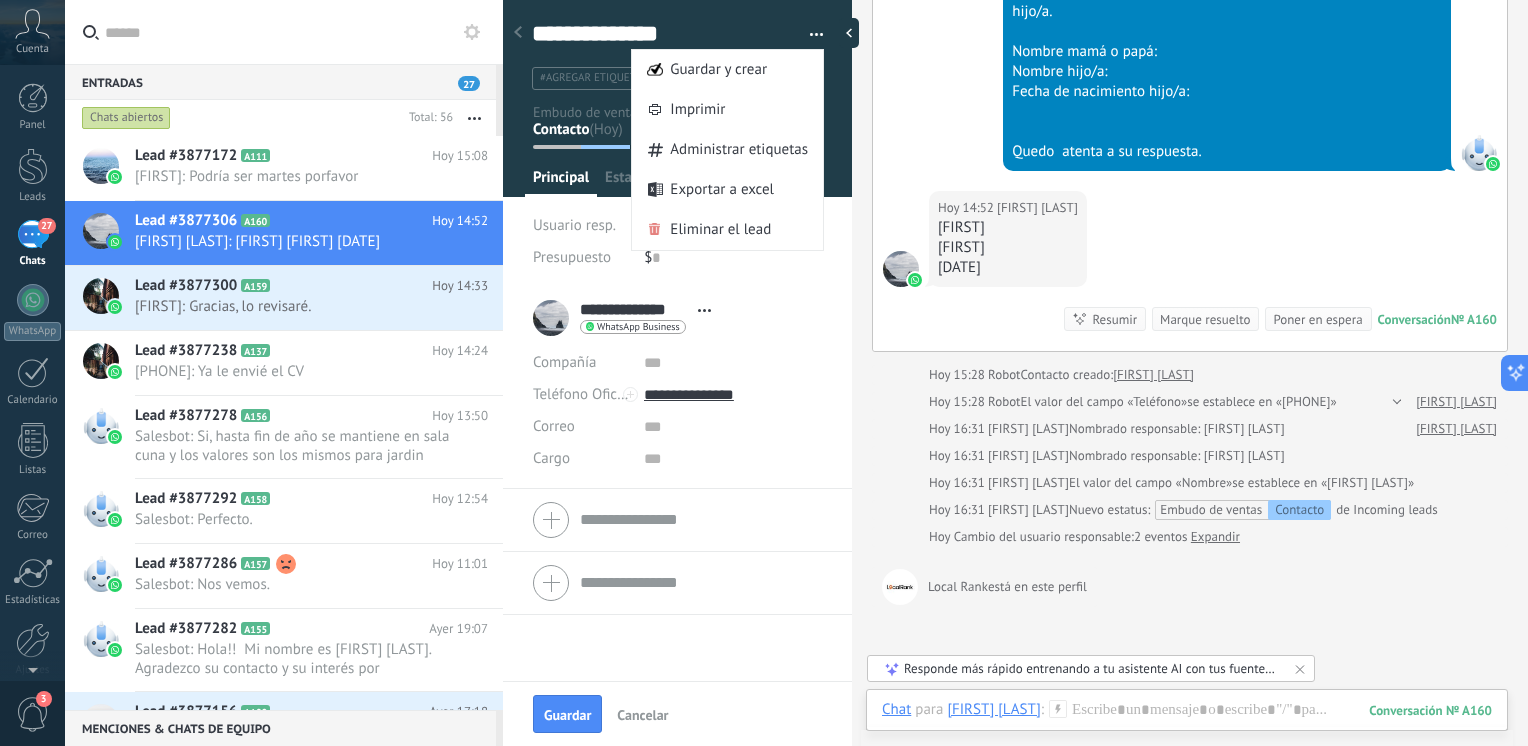 click on "Administrar etiquetas" at bounding box center (739, 150) 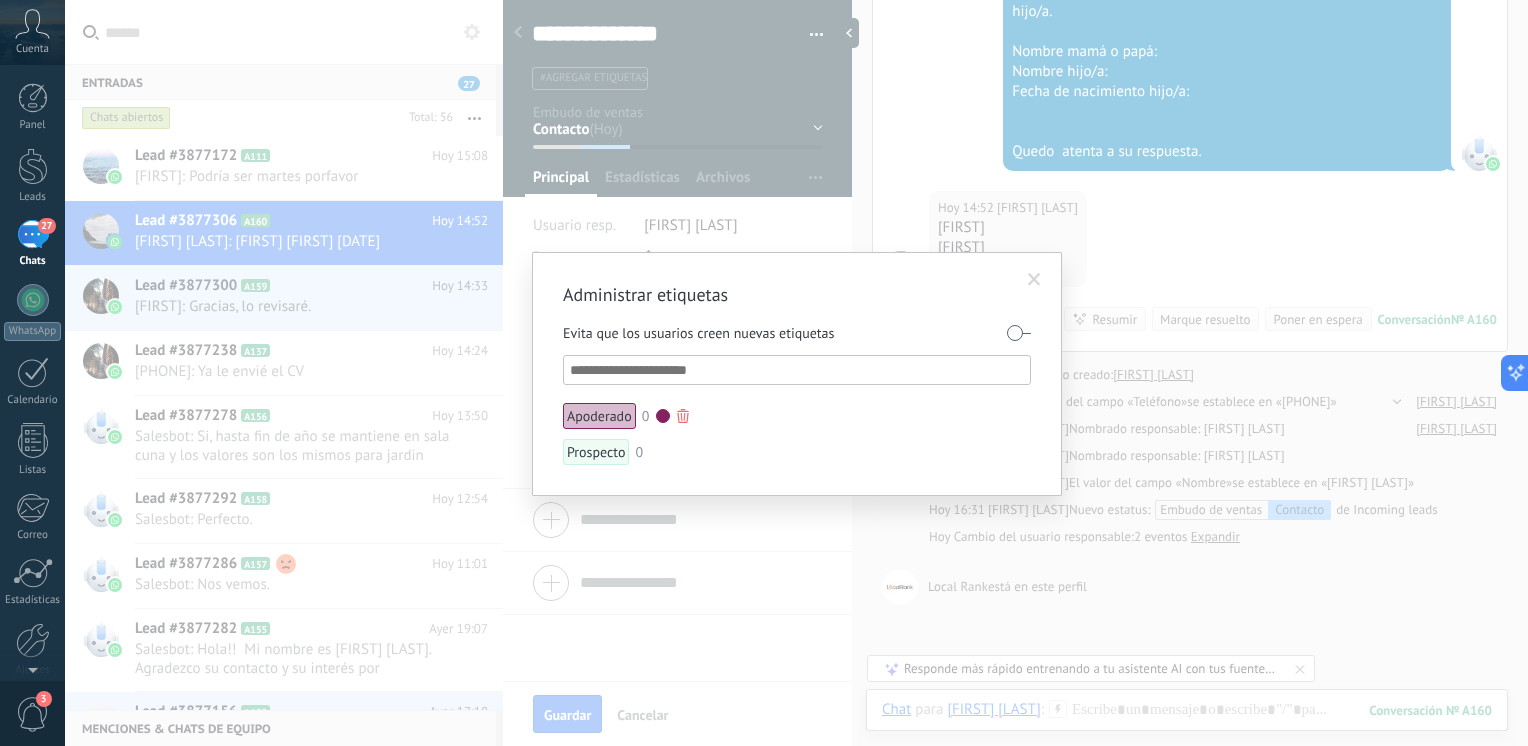 click on "Apoderado" at bounding box center (599, 416) 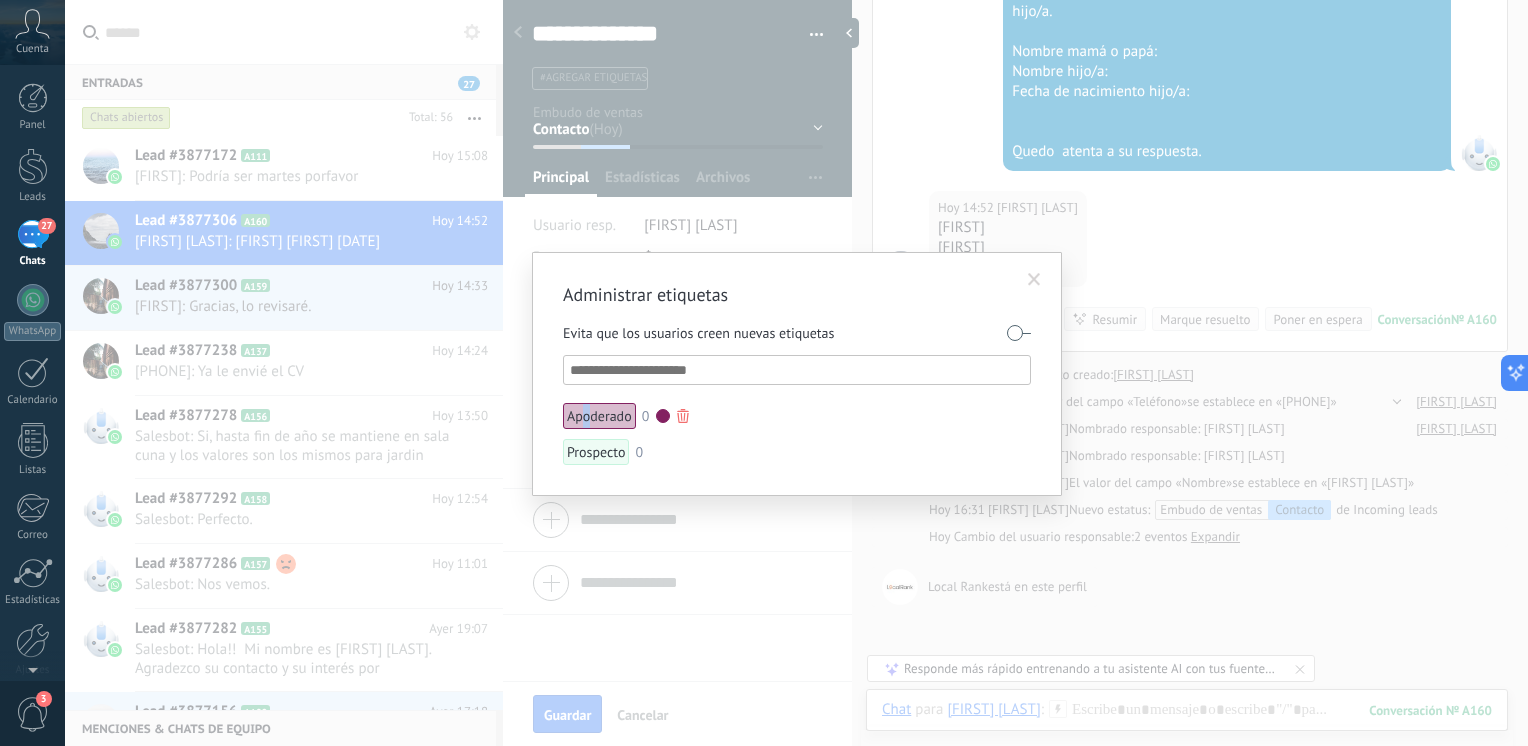 drag, startPoint x: 588, startPoint y: 411, endPoint x: 595, endPoint y: 421, distance: 12.206555 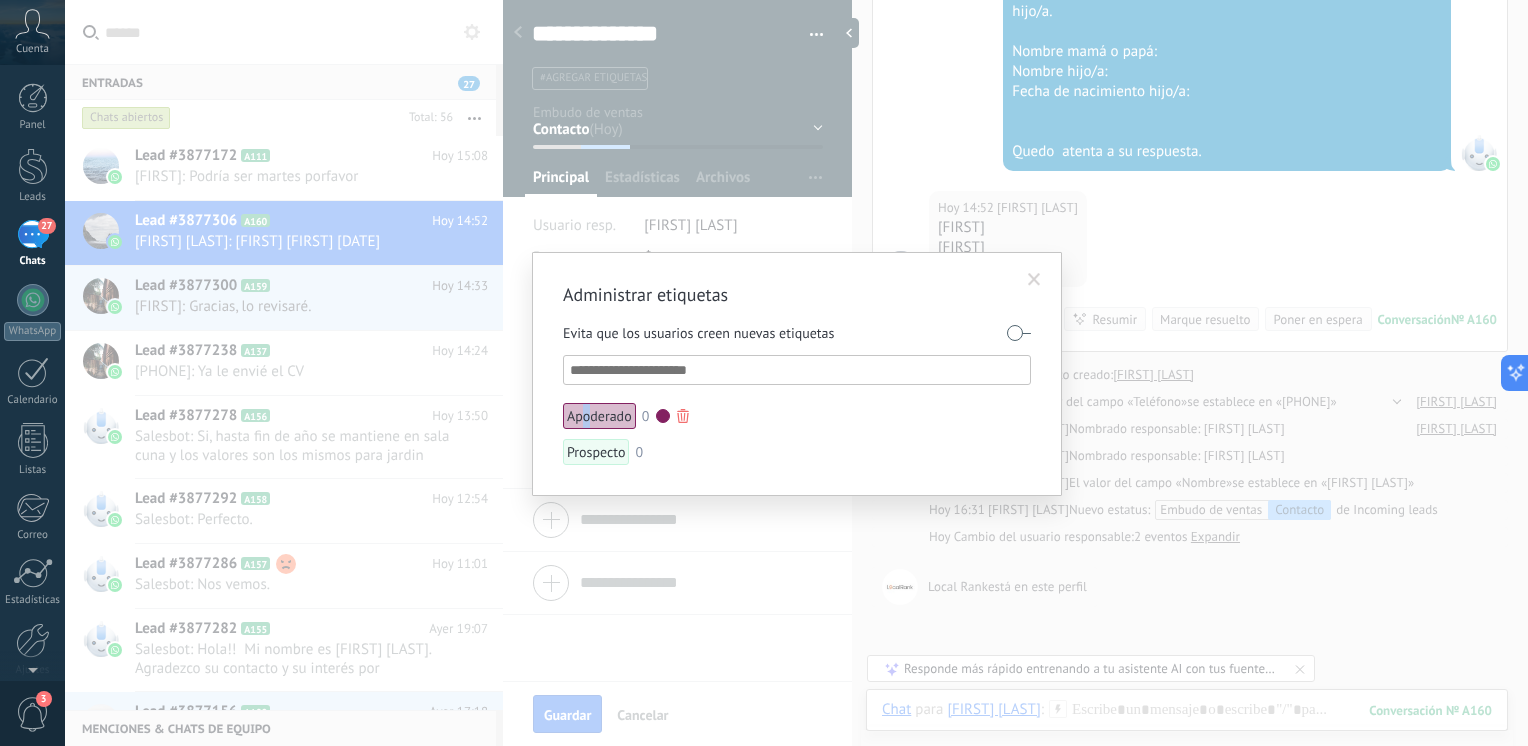 click on "Apoderado" at bounding box center [599, 416] 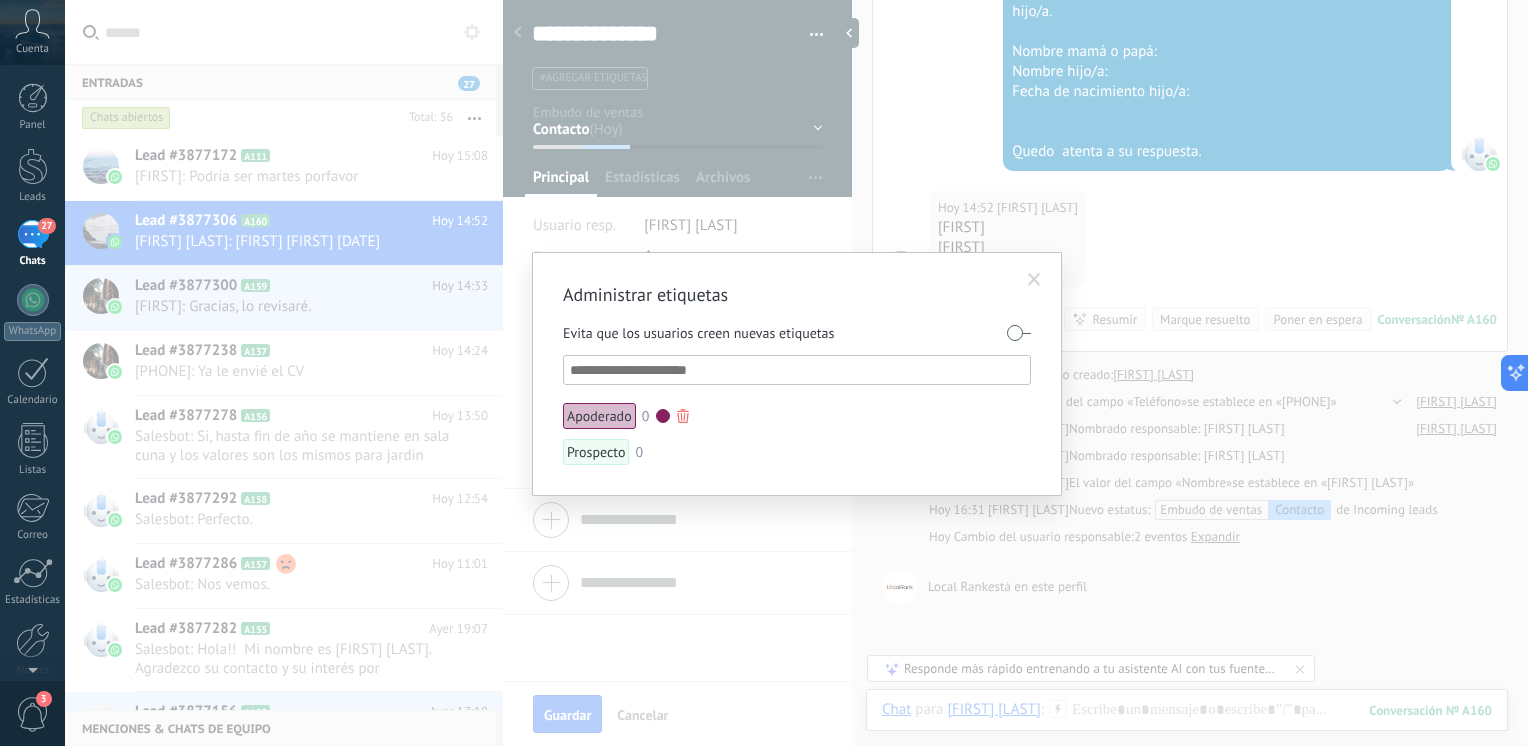 click on "Apoderado 0" at bounding box center (727, 416) 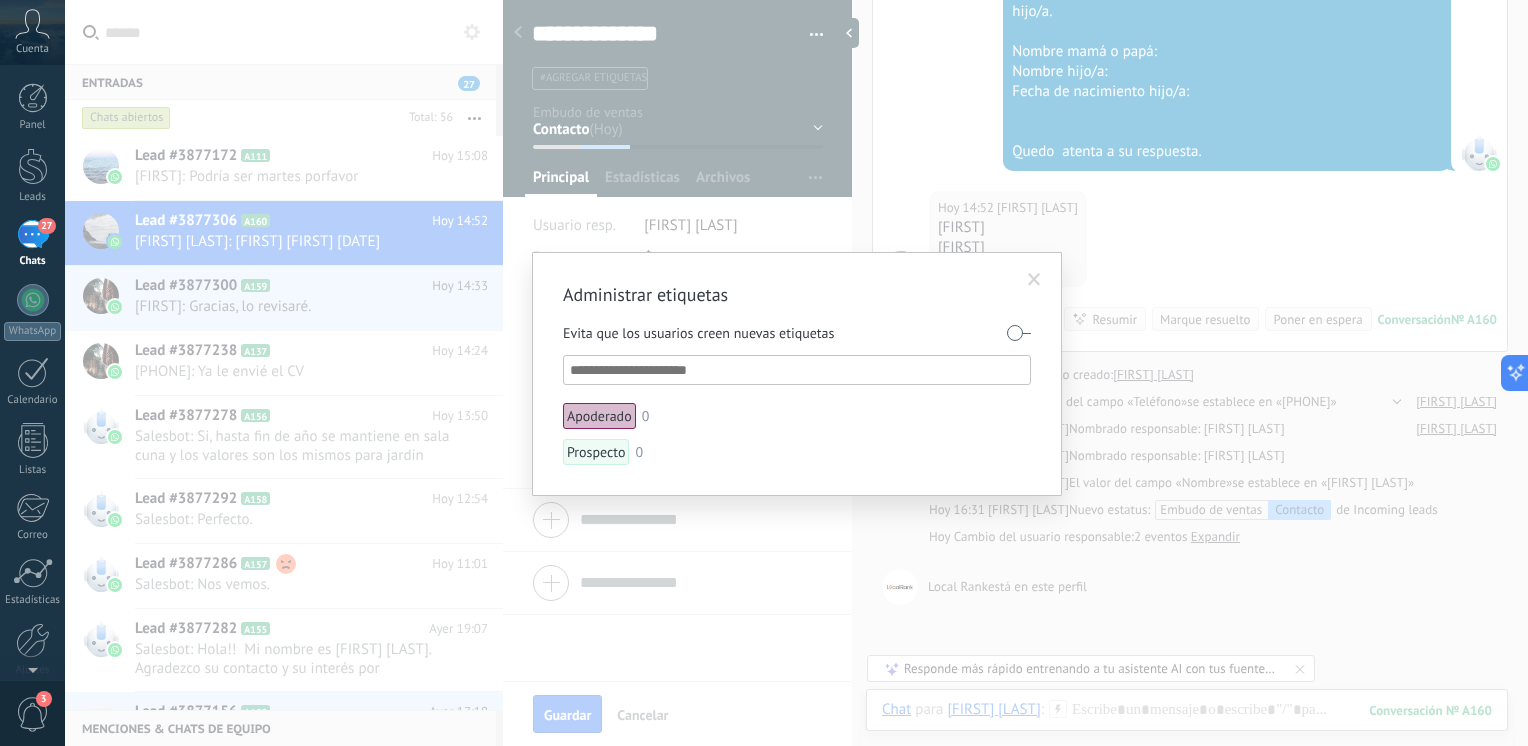 click at bounding box center (798, 370) 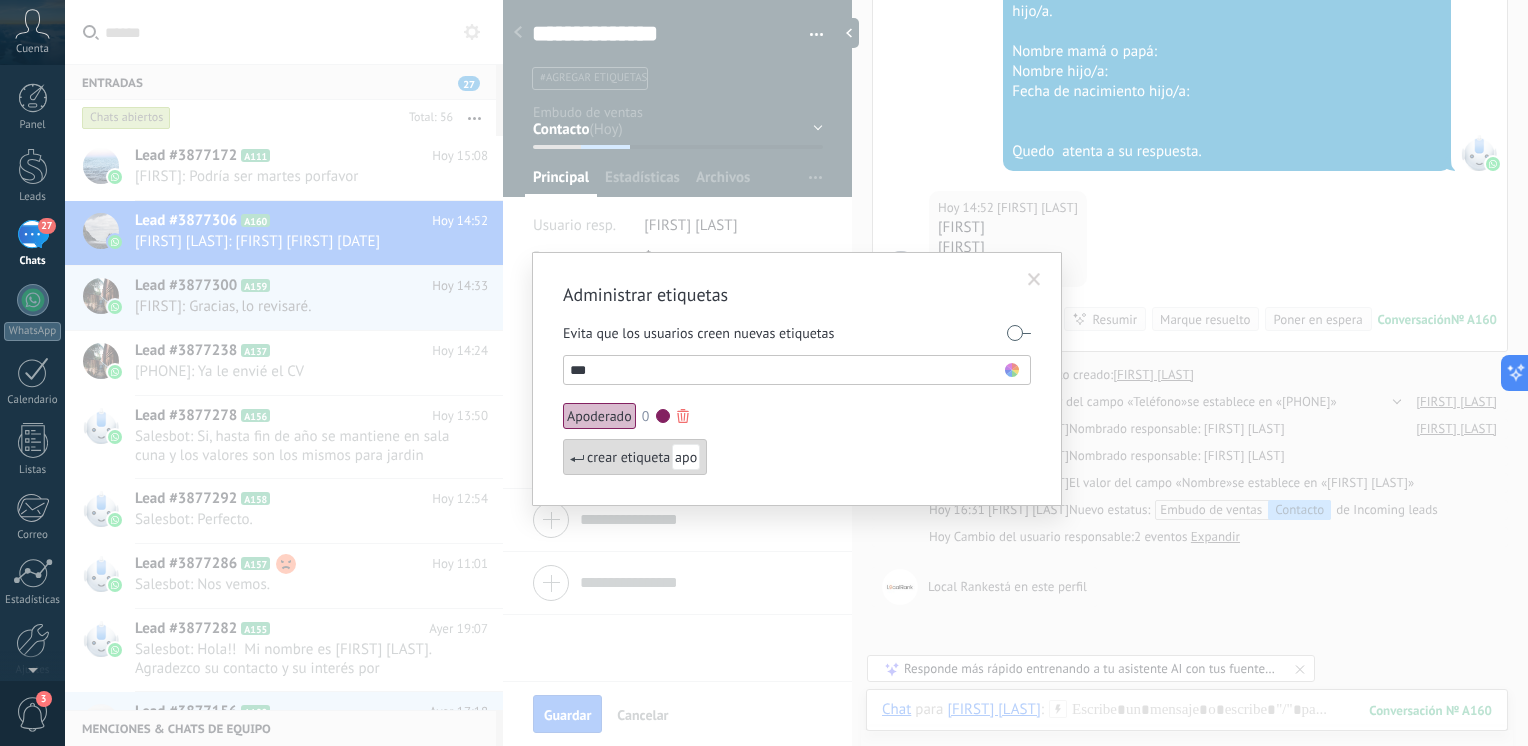 click on "Apoderado 0" at bounding box center (727, 416) 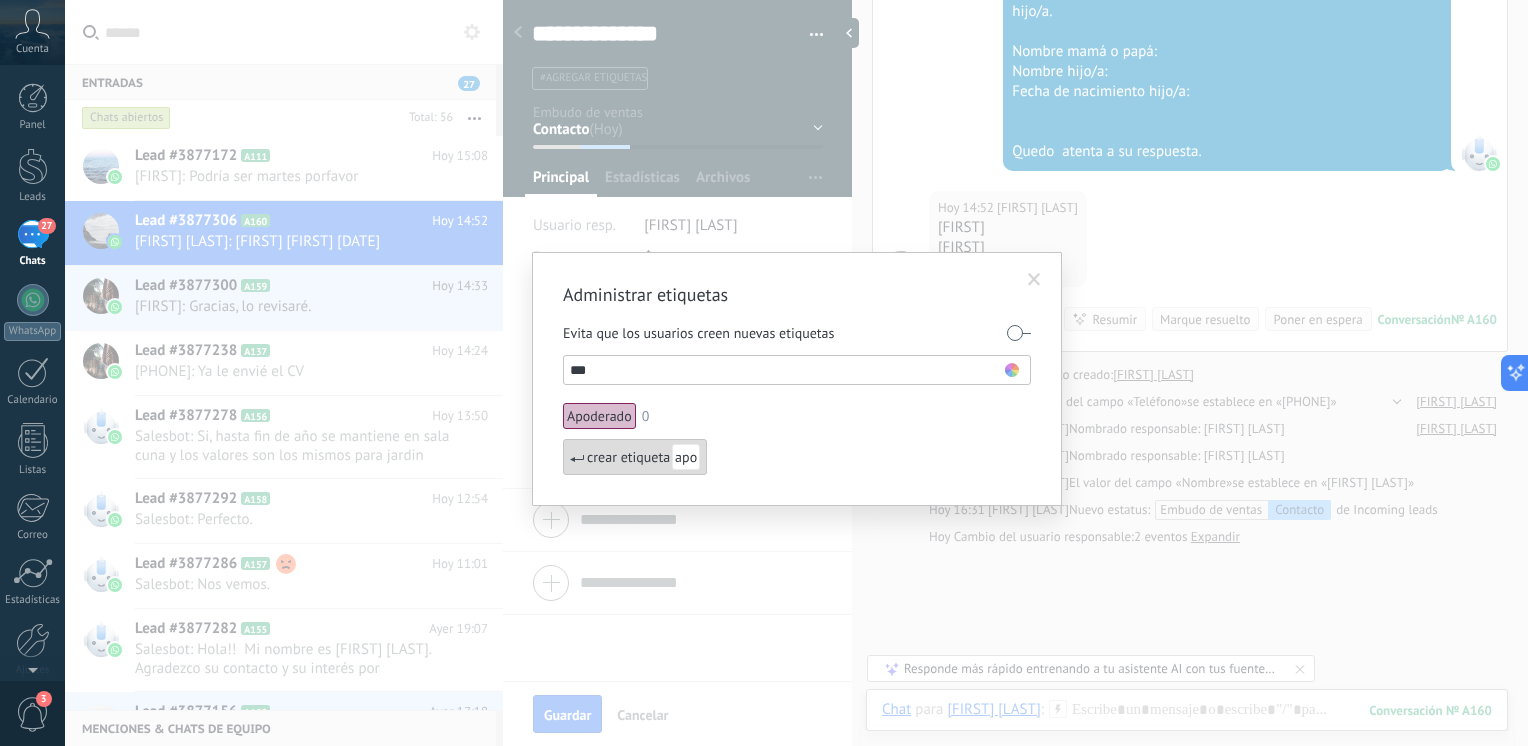 click on "***" at bounding box center (787, 370) 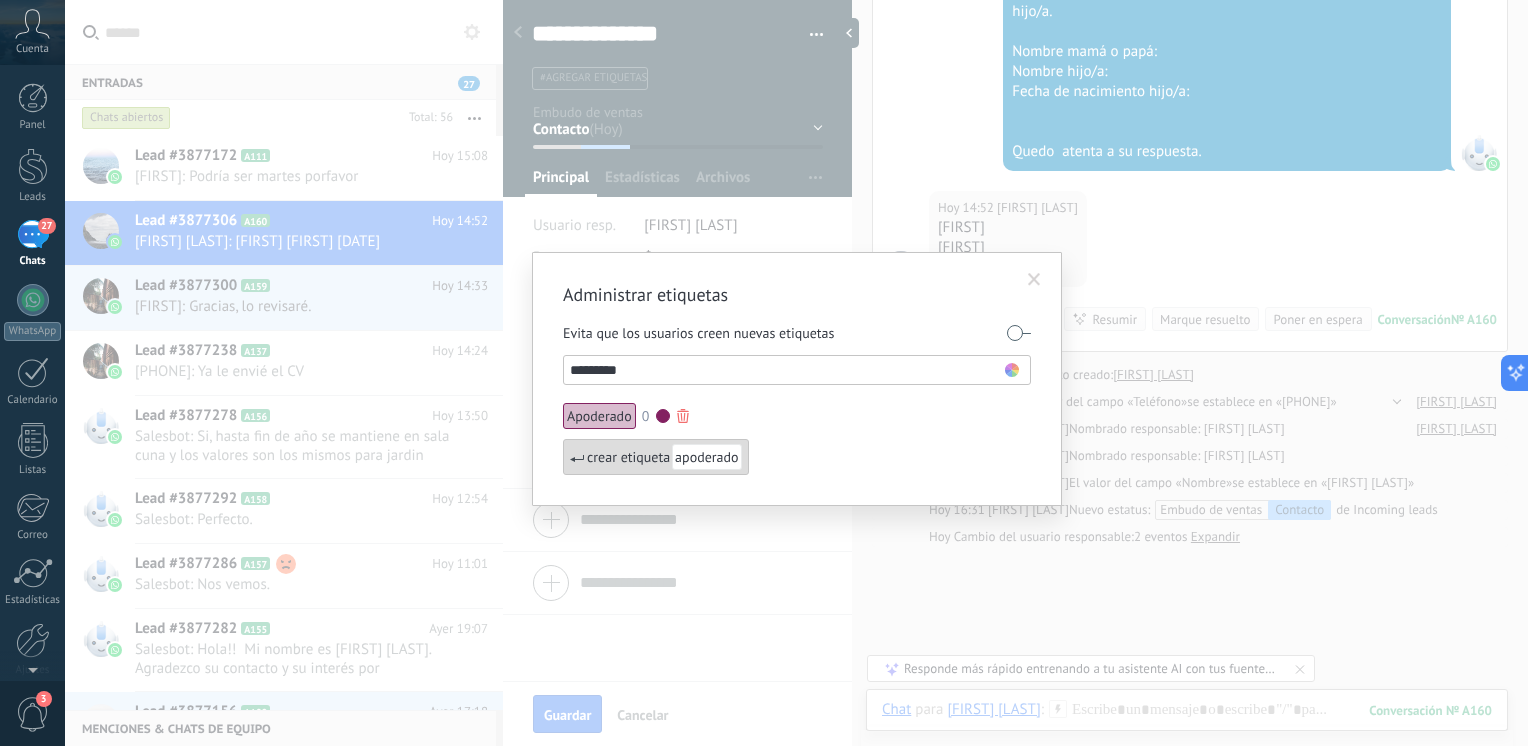 type on "*********" 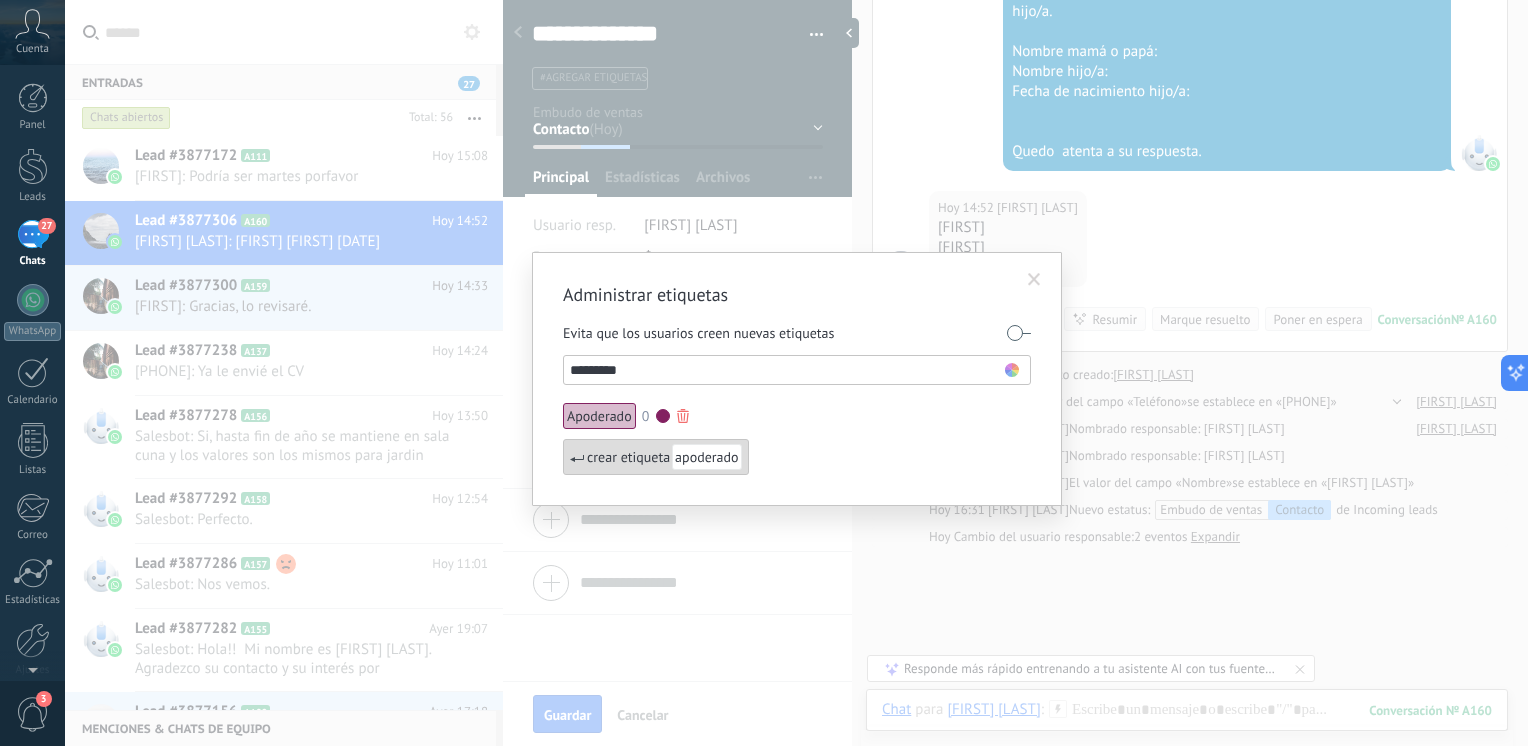 click on "Apoderado" at bounding box center [599, 416] 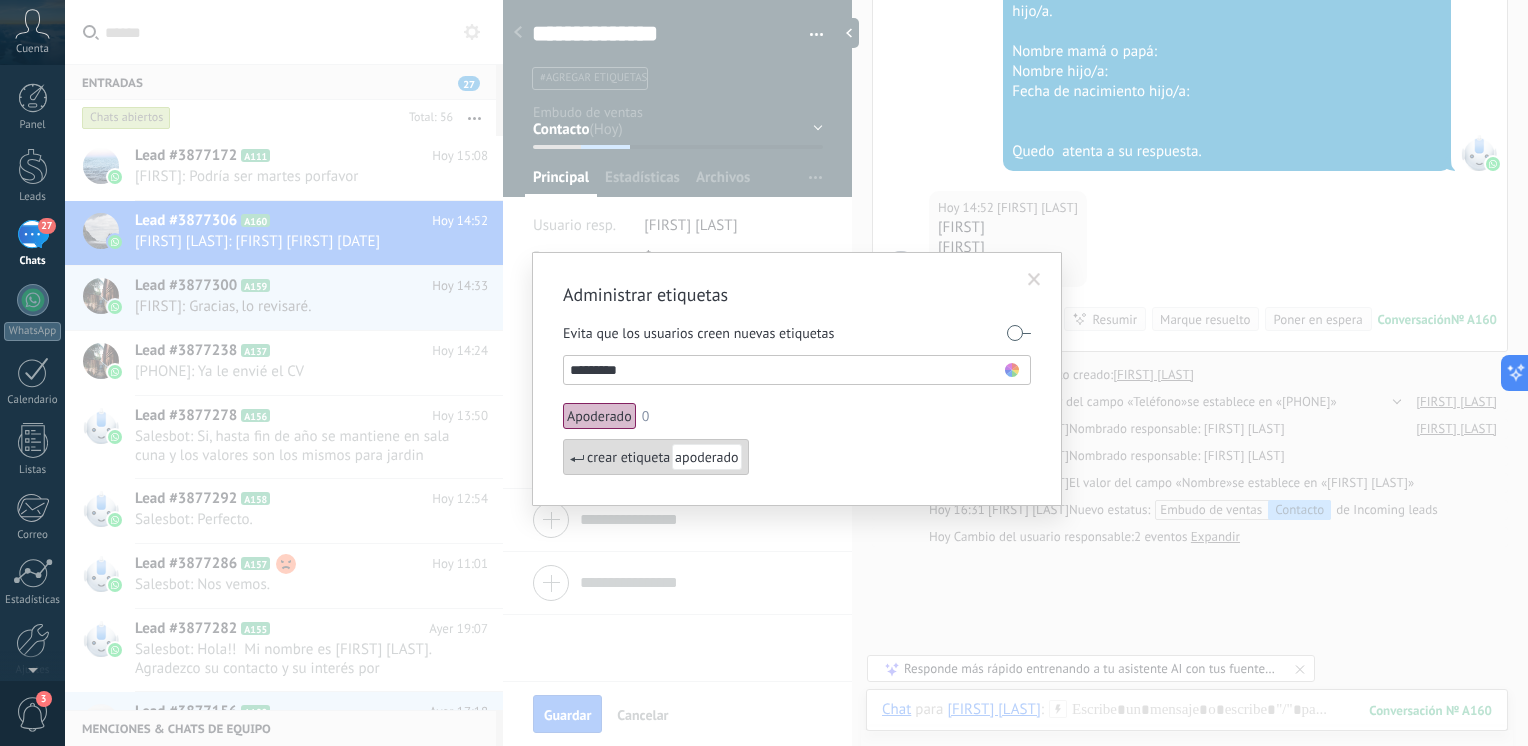 drag, startPoint x: 596, startPoint y: 413, endPoint x: 844, endPoint y: 348, distance: 256.37668 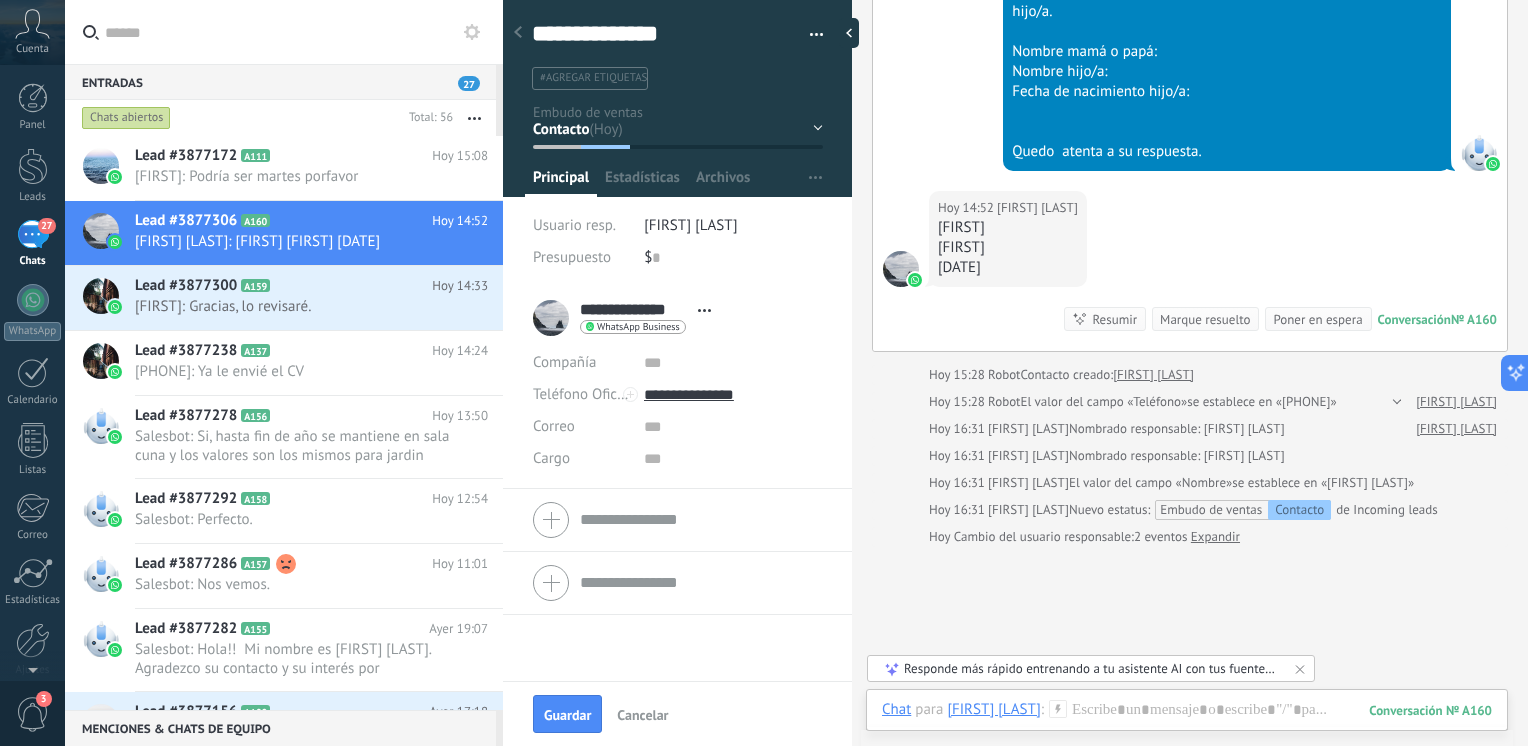 click on "#agregar etiquetas" at bounding box center (593, 78) 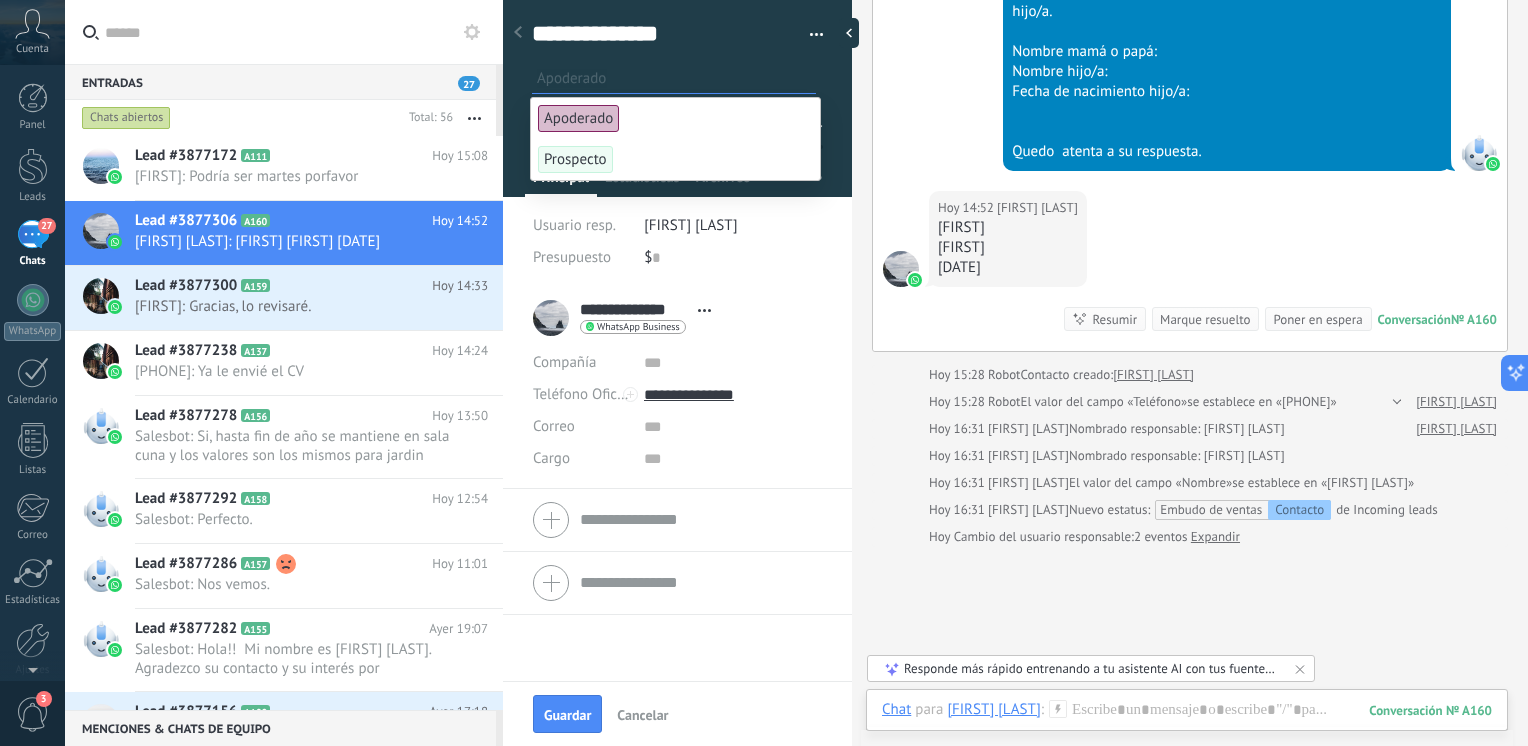 click on "Apoderado" at bounding box center (578, 118) 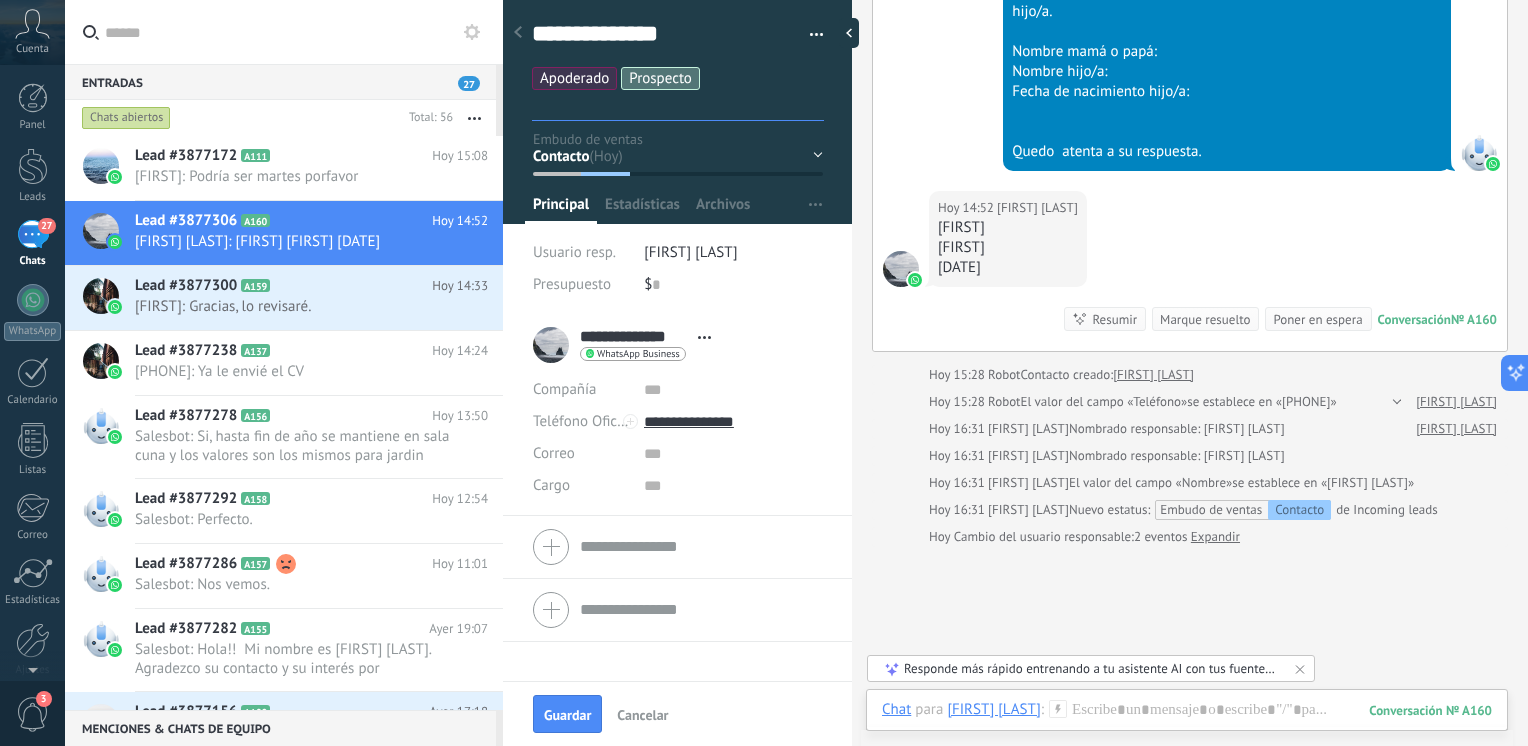 click on "Apoderado Prospecto" at bounding box center [678, 92] 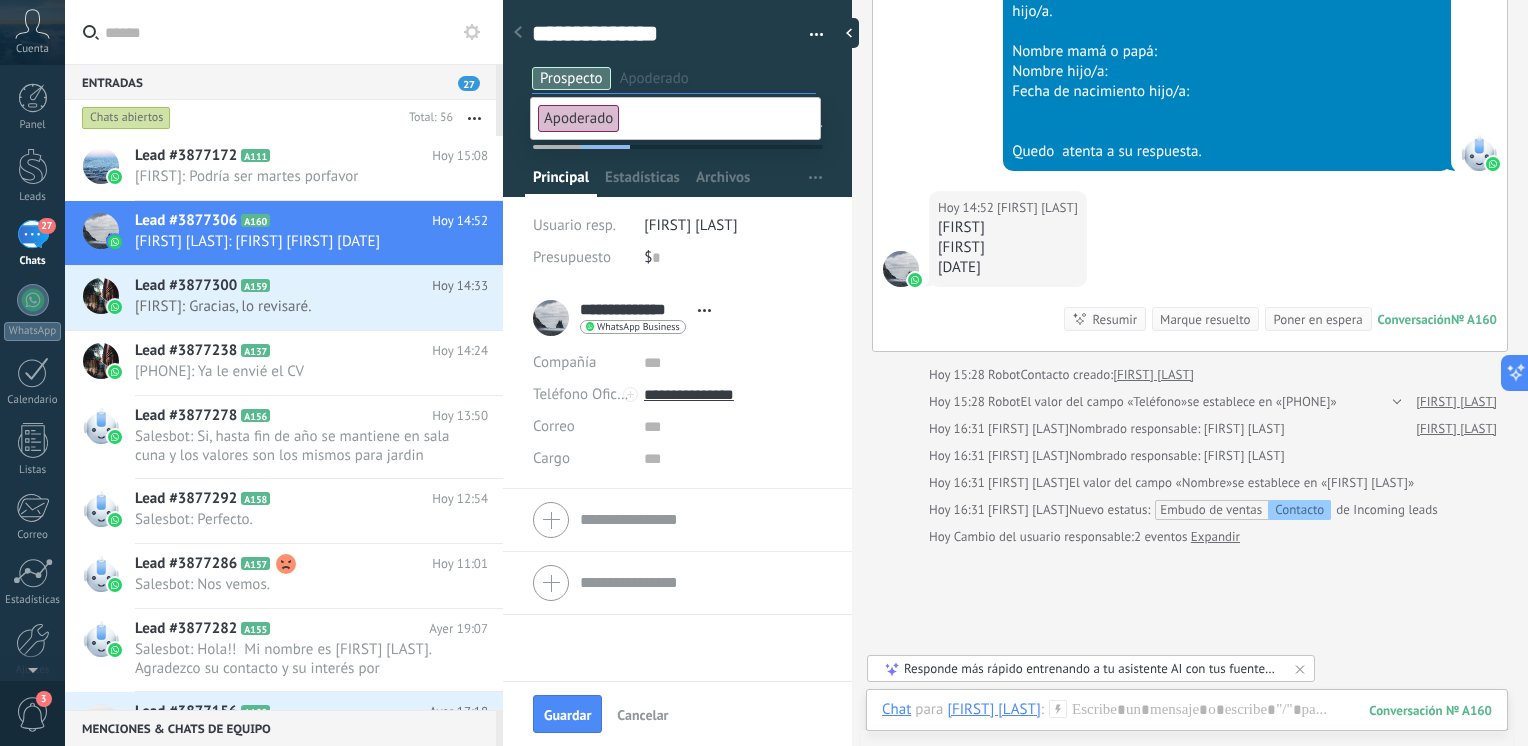 click on "Apoderado" at bounding box center (675, 118) 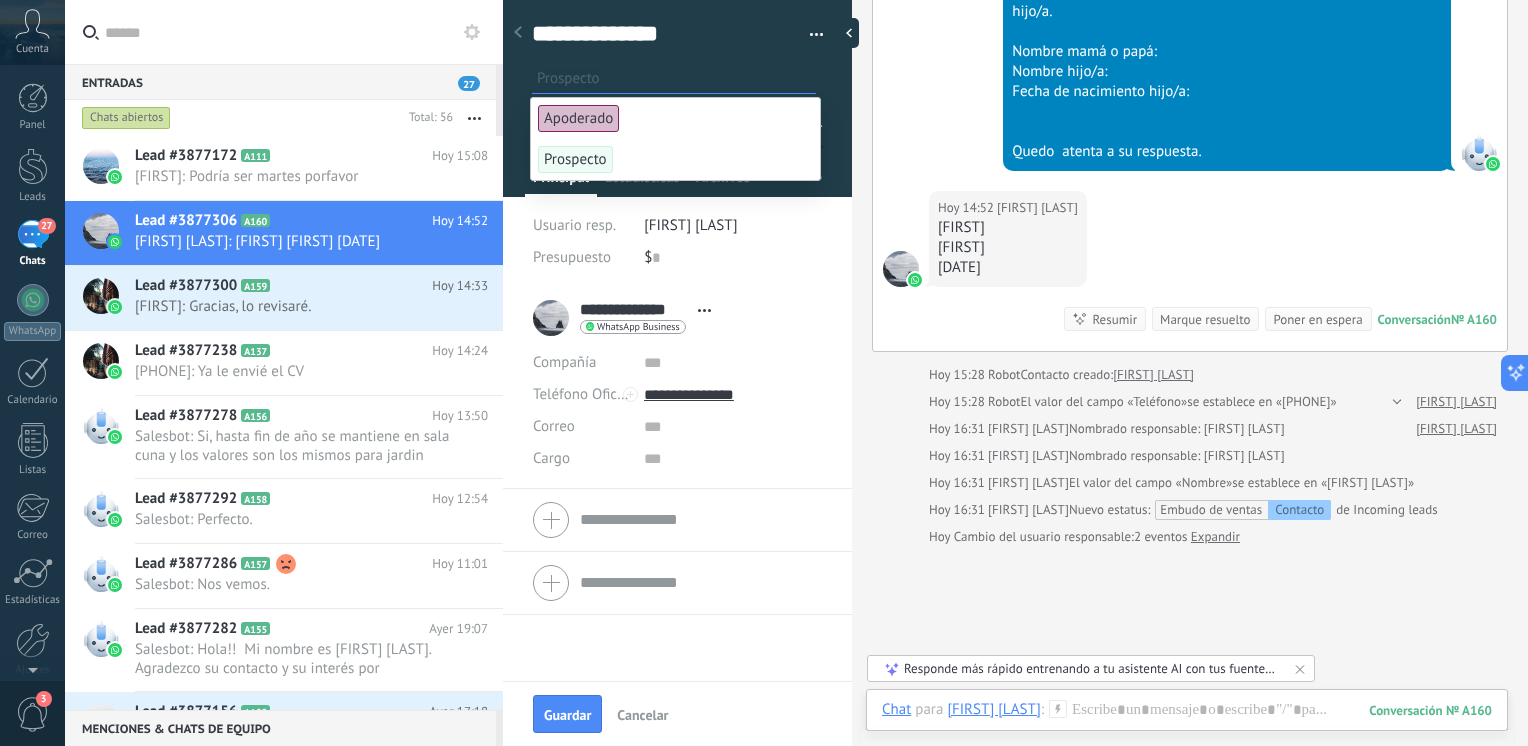 click on "Prospecto" at bounding box center [575, 159] 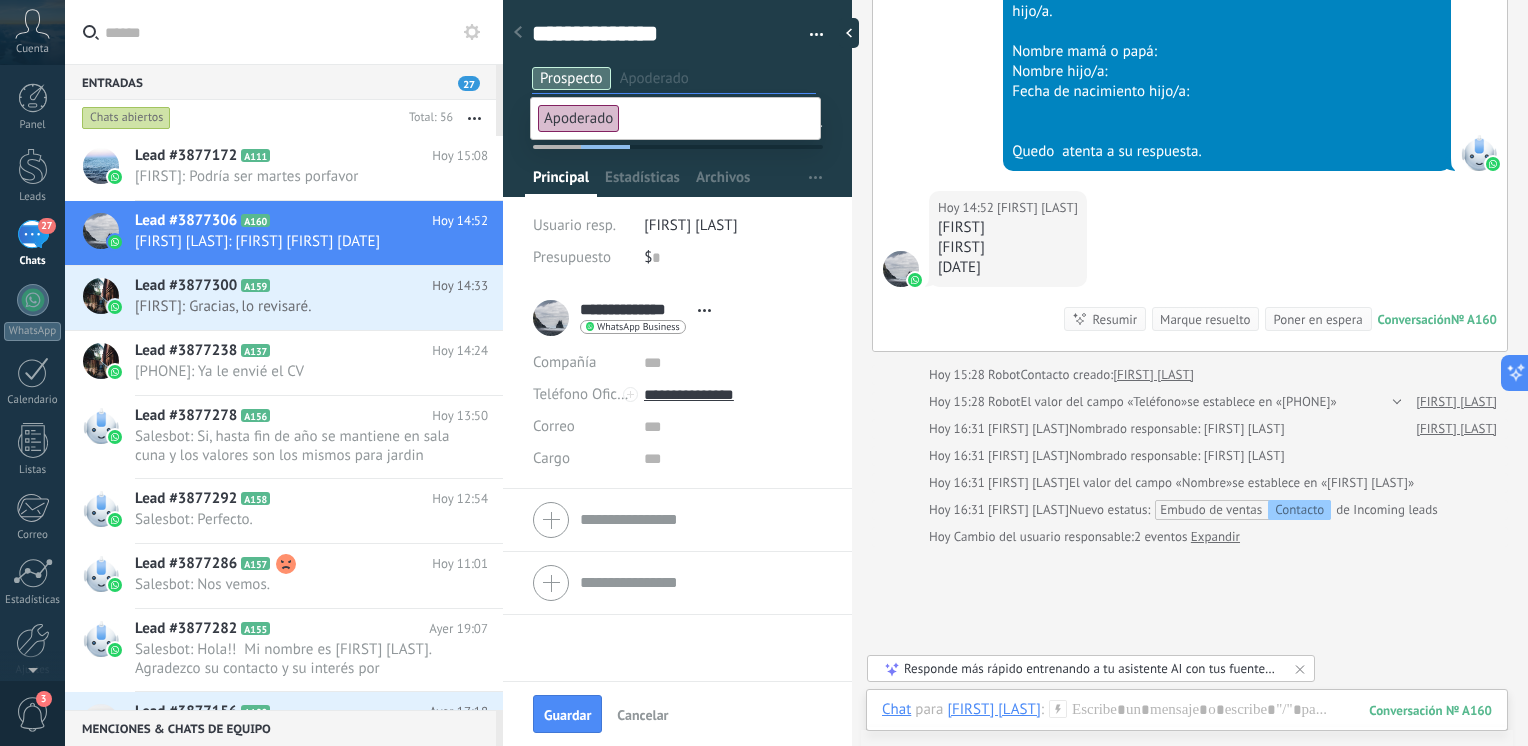 click on "$
0" at bounding box center (733, 258) 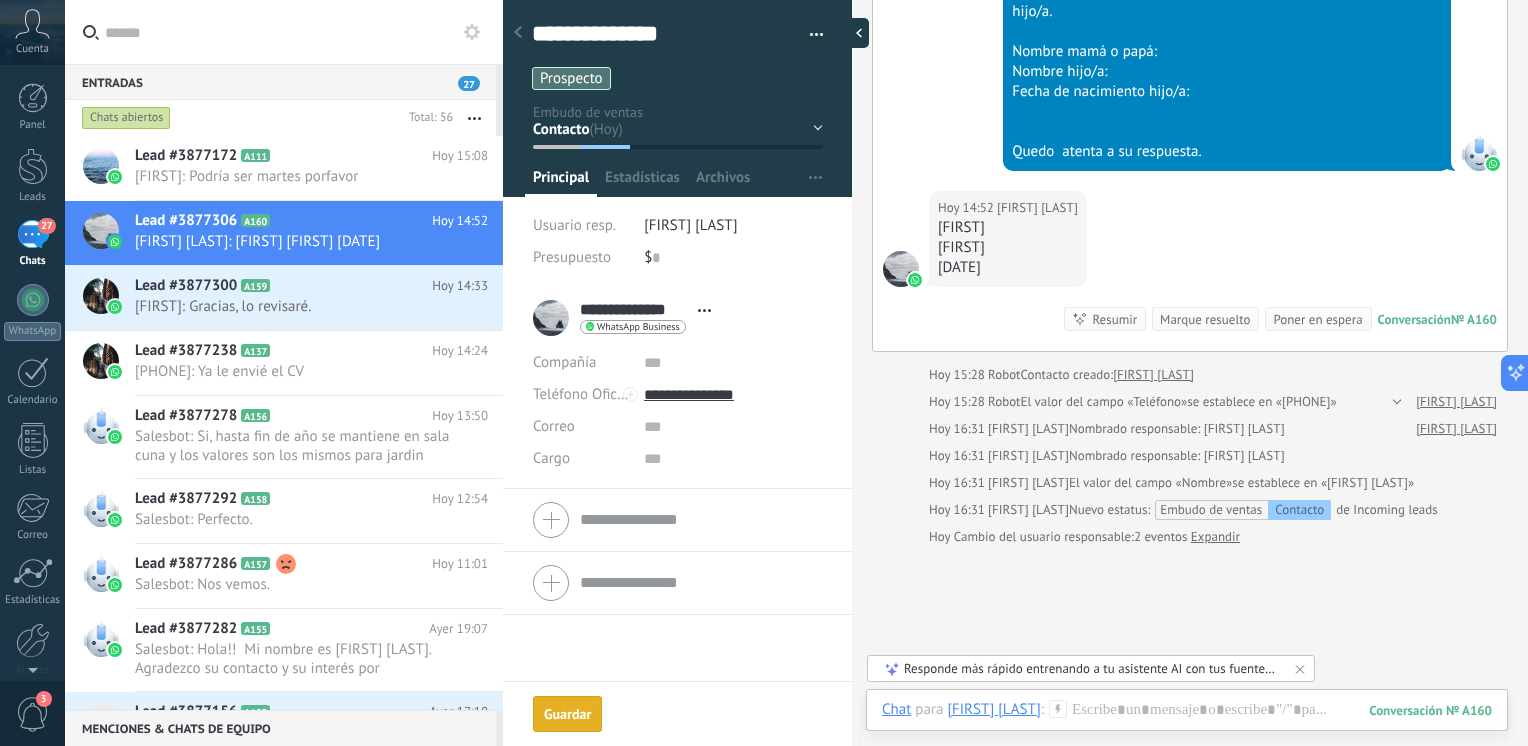 click at bounding box center [854, 33] 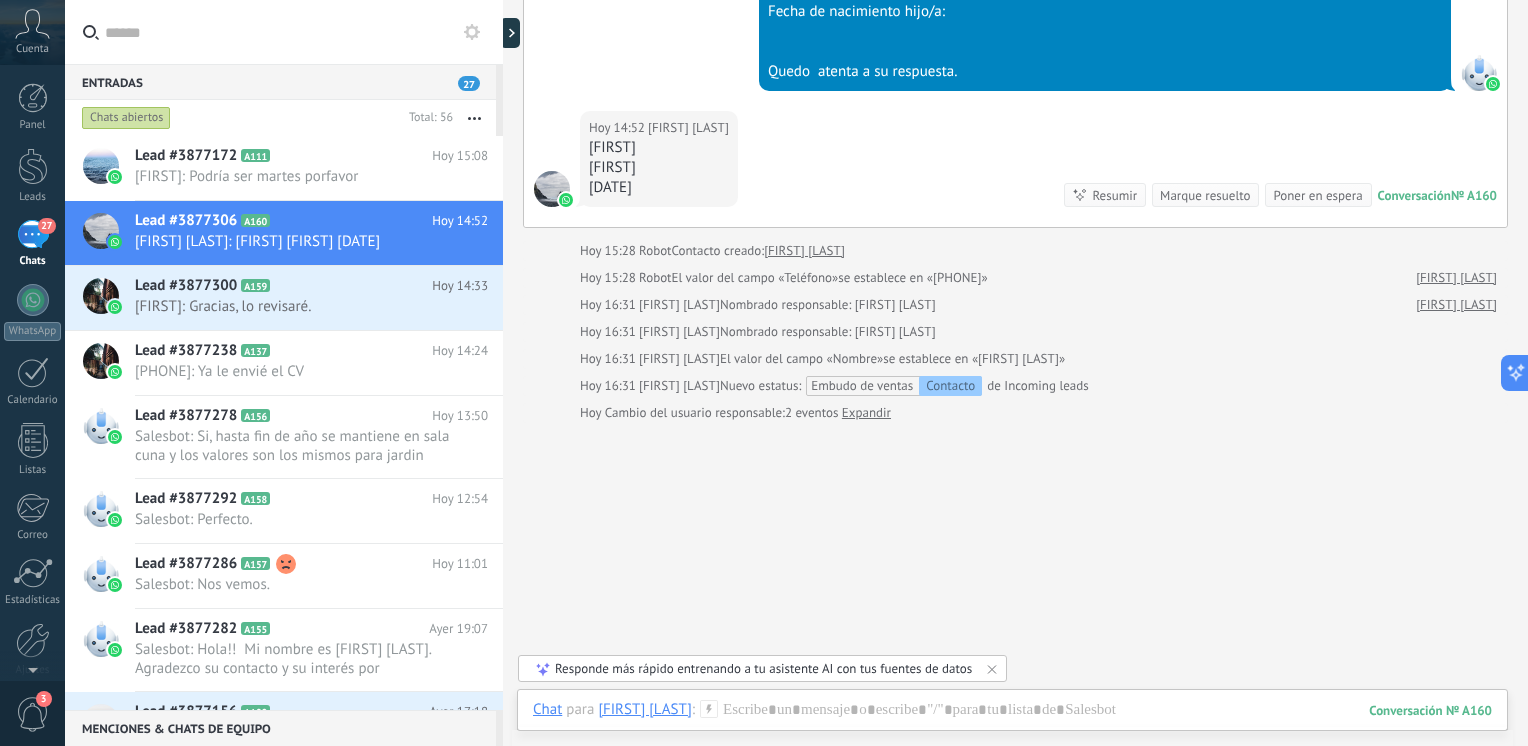 click on "Hoy 16:30
Buscar Carga más Hoy Hoy 14:52 Robot	Lead creado:	Lead #3877306 Hoy 14:51 [FIRST] [LAST]	Este tipo de mensaje no se puede mostrar porque aún no es compatible. Hoy 14:51 WhatsApp Business	Entregado Hola!!		Mi nombre es [FIRST] [LAST]. Agradezco su contacto y su interés por pertenecer a nuestra comunidad educativa.		Nuestro jardin infantil esta ubicado en el centro de Quilpué en avenida los carrera 364, con rápido acceso desde todos los sectores de la ciudad.		Porfavor envíeme los siguientes datos para registrarlo/a y hacerle llegar un documento via whatsapp que incluye información necesaria sobre jornadas y valores disponibles para la edad de su hijo/a.		Nombre mamá o papá: Nombre hijo/a: Fecha de nacimiento hijo/a:			Quedo 	atenta a su respuesta. Hoy 14:52 [FIRST] [LAST]	[FIRST] [LAST] [DATE] Conversación	№ A160 Conversación № A160 Resumir Resumir Marque resuelto Poner en espera Hoy 14:52 [FIRST] [LAST]: [FIRST]
[FIRST]
[DATE] Conversación № A160 Robot" at bounding box center (1015, 124) 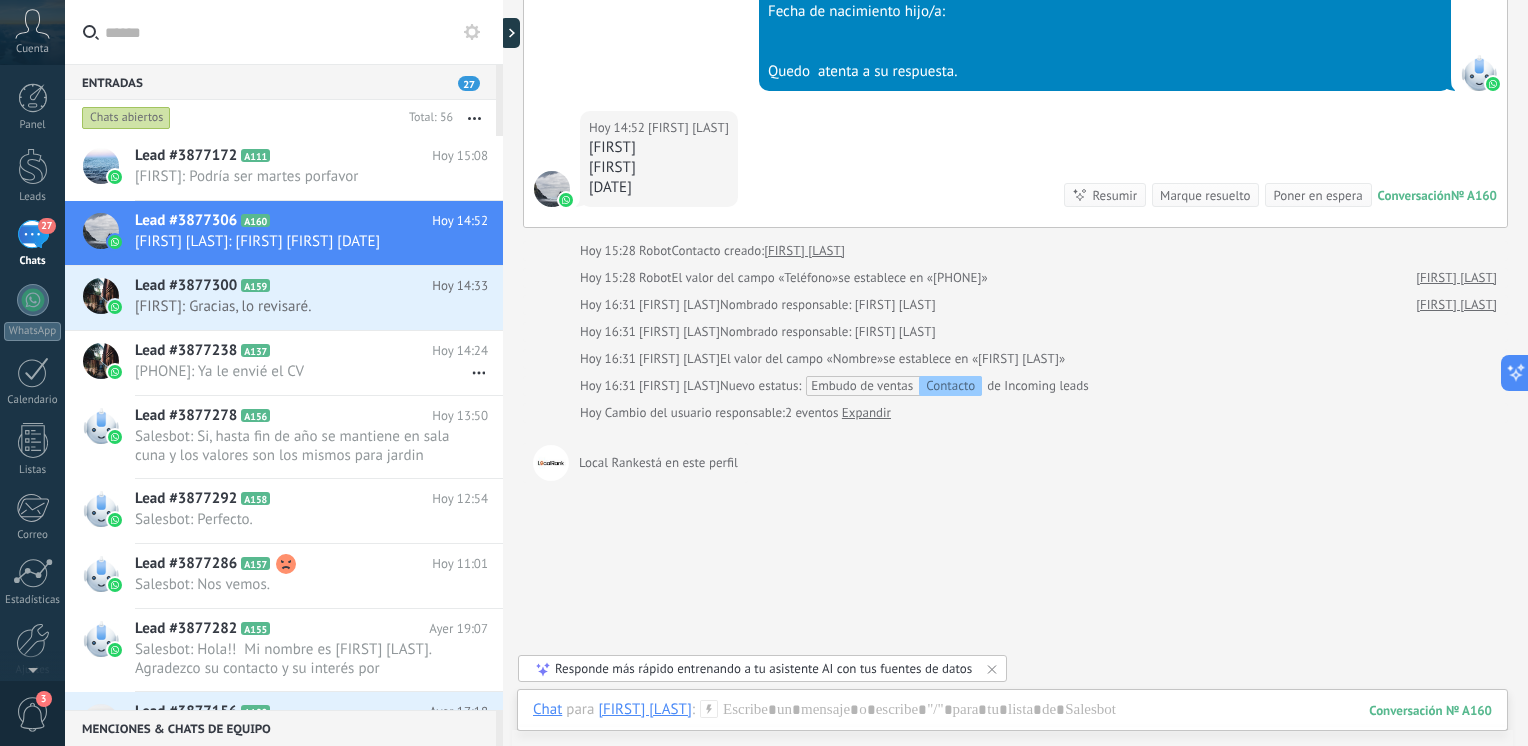 click on "Hoy 16:30
Buscar Carga más Hoy Hoy 14:52 Robot	Lead creado:	Lead #3877306 Hoy 14:51 [FIRST] [LAST]	Este tipo de mensaje no se puede mostrar porque aún no es compatible. Hoy 14:51 WhatsApp Business	Entregado Hola!!		Mi nombre es [FIRST] [LAST]. Agradezco su contacto y su interés por pertenecer a nuestra comunidad educativa.		Nuestro jardin infantil esta ubicado en el centro de Quilpué en avenida los carrera 364, con rápido acceso desde todos los sectores de la ciudad.		Porfavor envíeme los siguientes datos para registrarlo/a y hacerle llegar un documento via whatsapp que incluye información necesaria sobre jornadas y valores disponibles para la edad de su hijo/a.		Nombre mamá o papá: Nombre hijo/a: Fecha de nacimiento hijo/a:			Quedo 	atenta a su respuesta. Hoy 14:52 [FIRST] [LAST]	[FIRST] [LAST] [DATE] Conversación	№ A160 Conversación № A160 Resumir Resumir Marque resuelto Poner en espera Hoy 14:52 [FIRST] [LAST]: [FIRST]
[FIRST]
[DATE] Conversación № A160 Robot" at bounding box center (1015, 144) 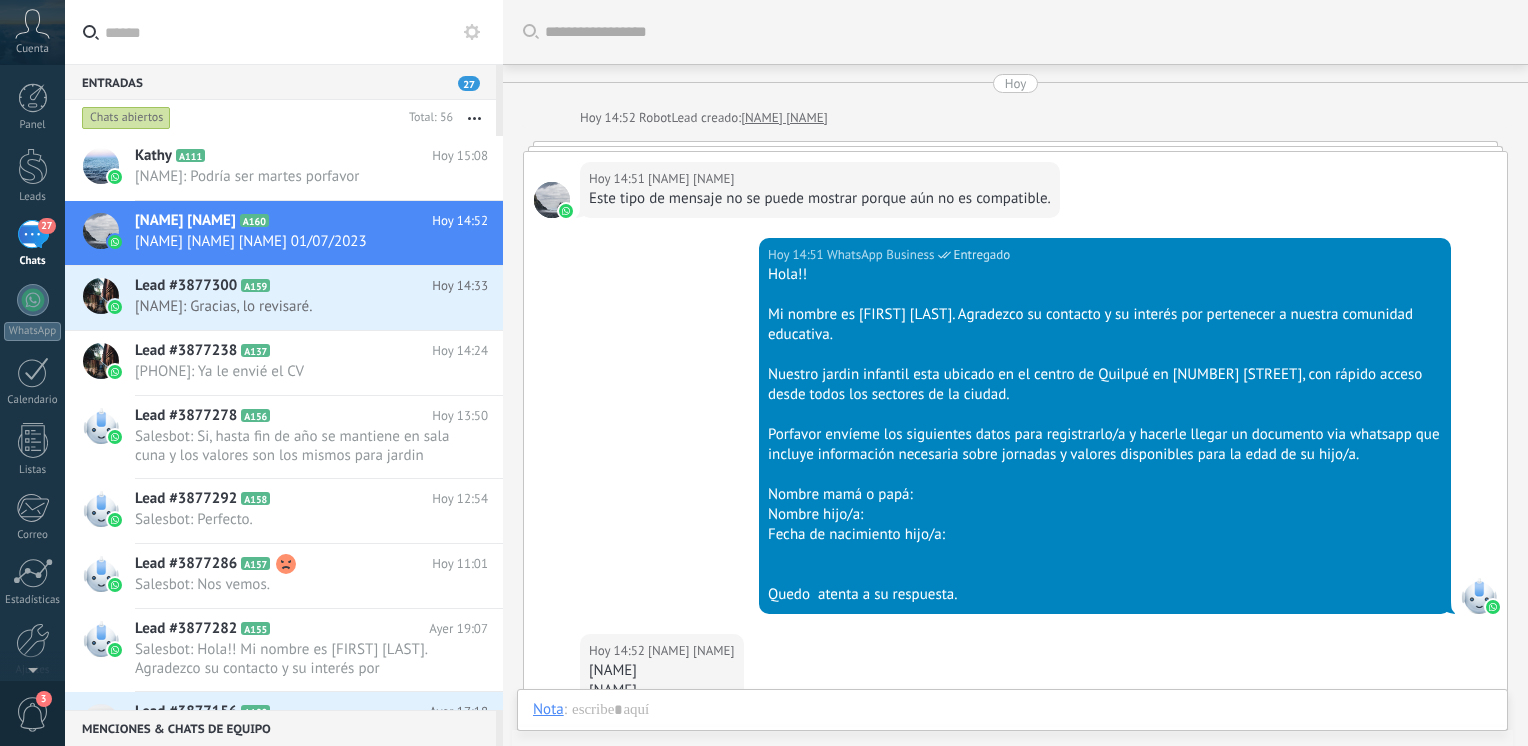 scroll, scrollTop: 0, scrollLeft: 0, axis: both 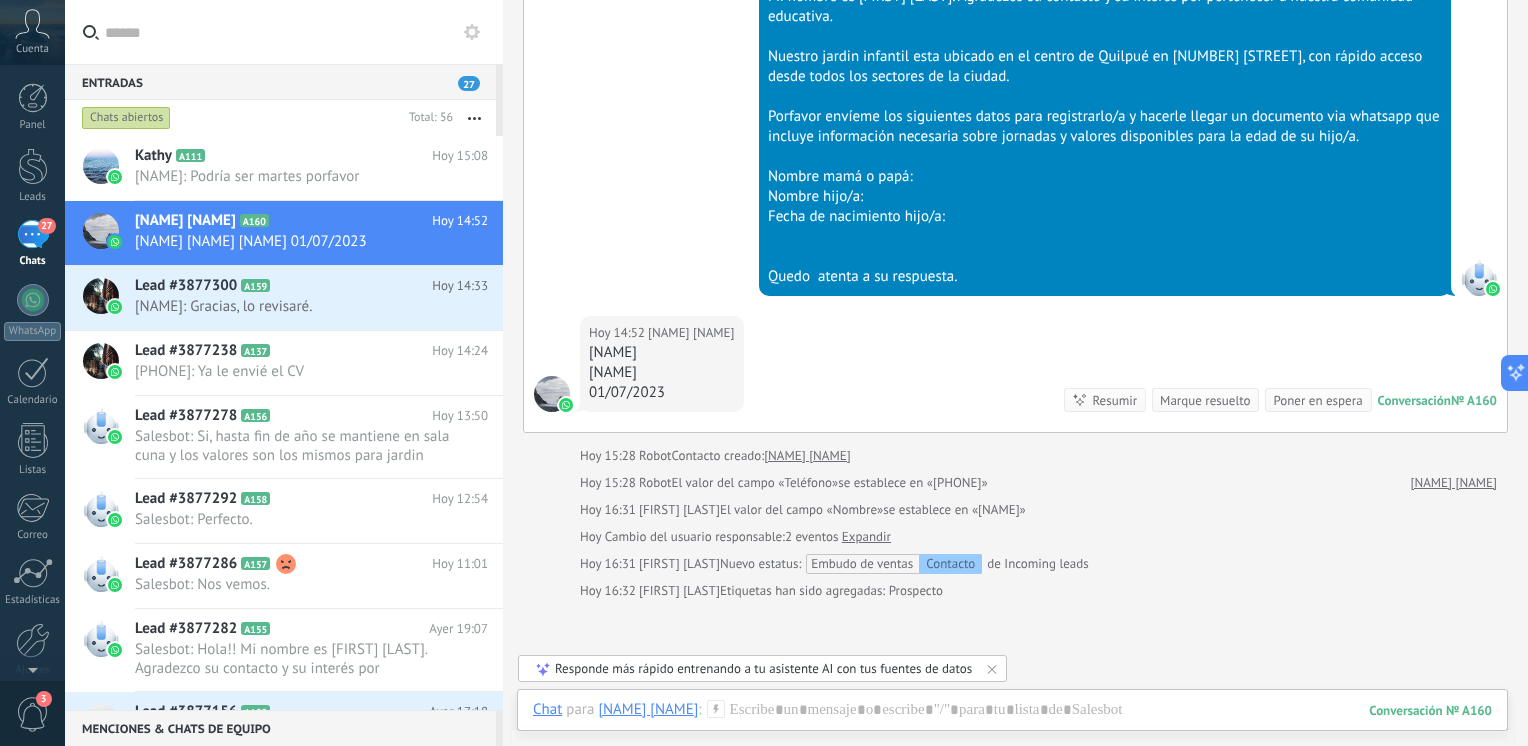 click 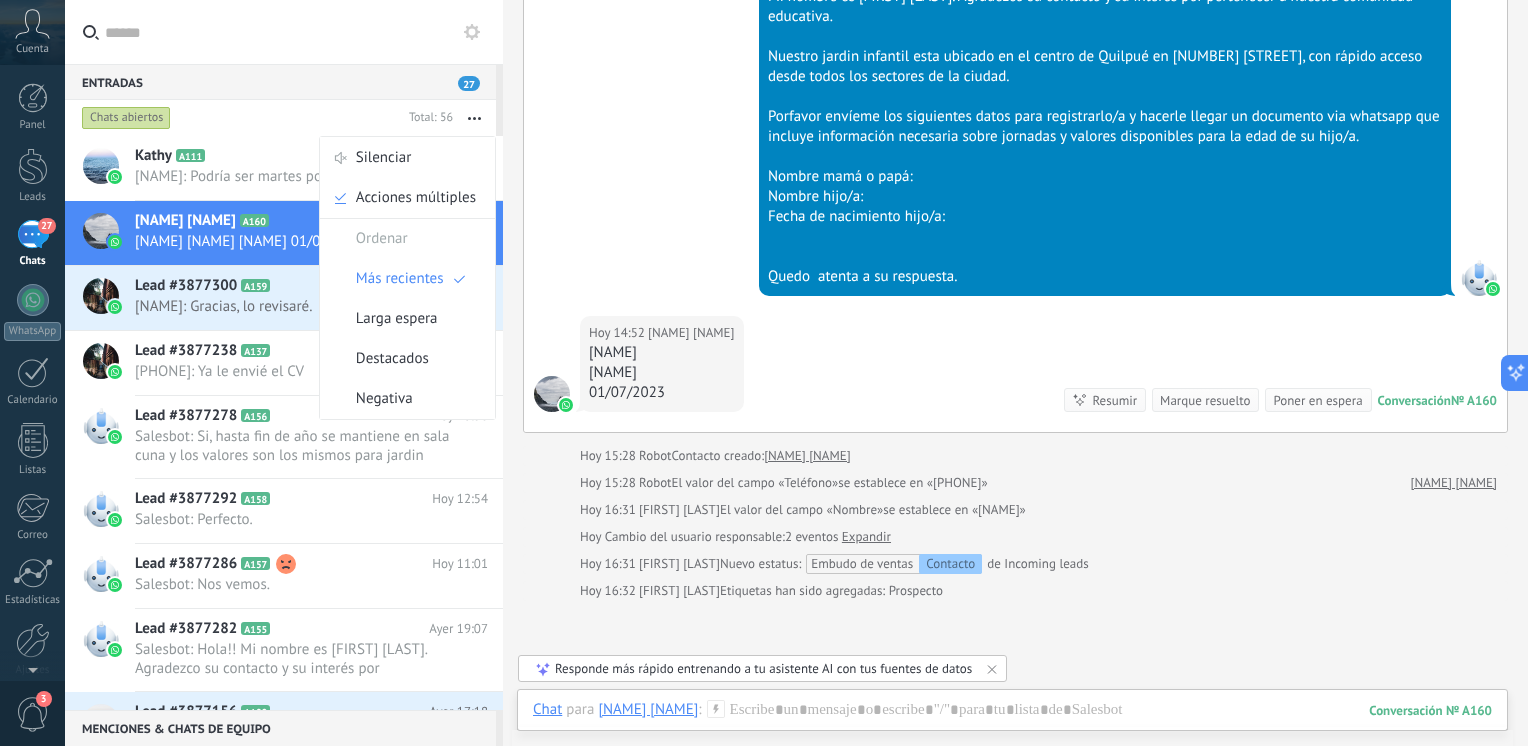 click 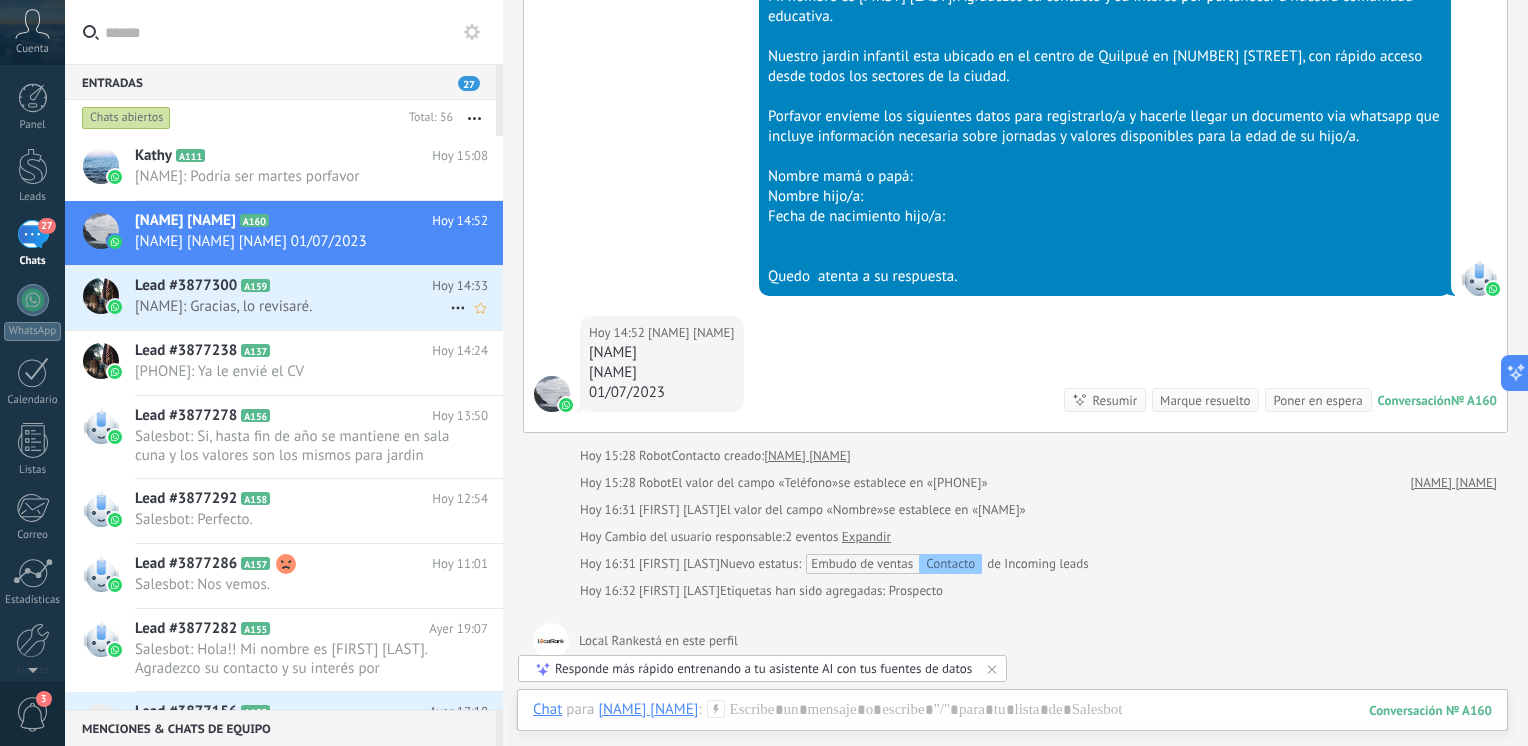 click on "Lead #3877300" at bounding box center (186, 286) 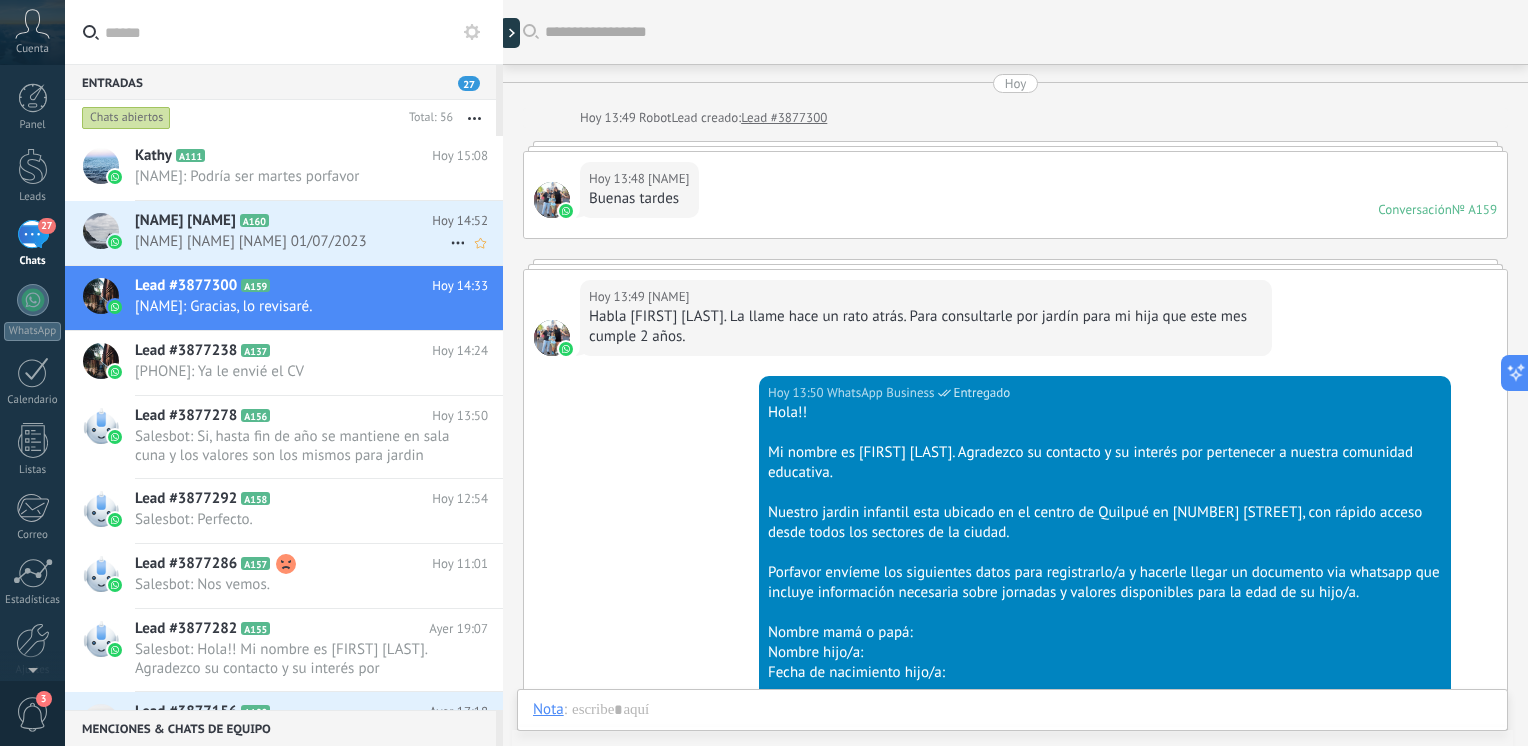 scroll, scrollTop: 1132, scrollLeft: 0, axis: vertical 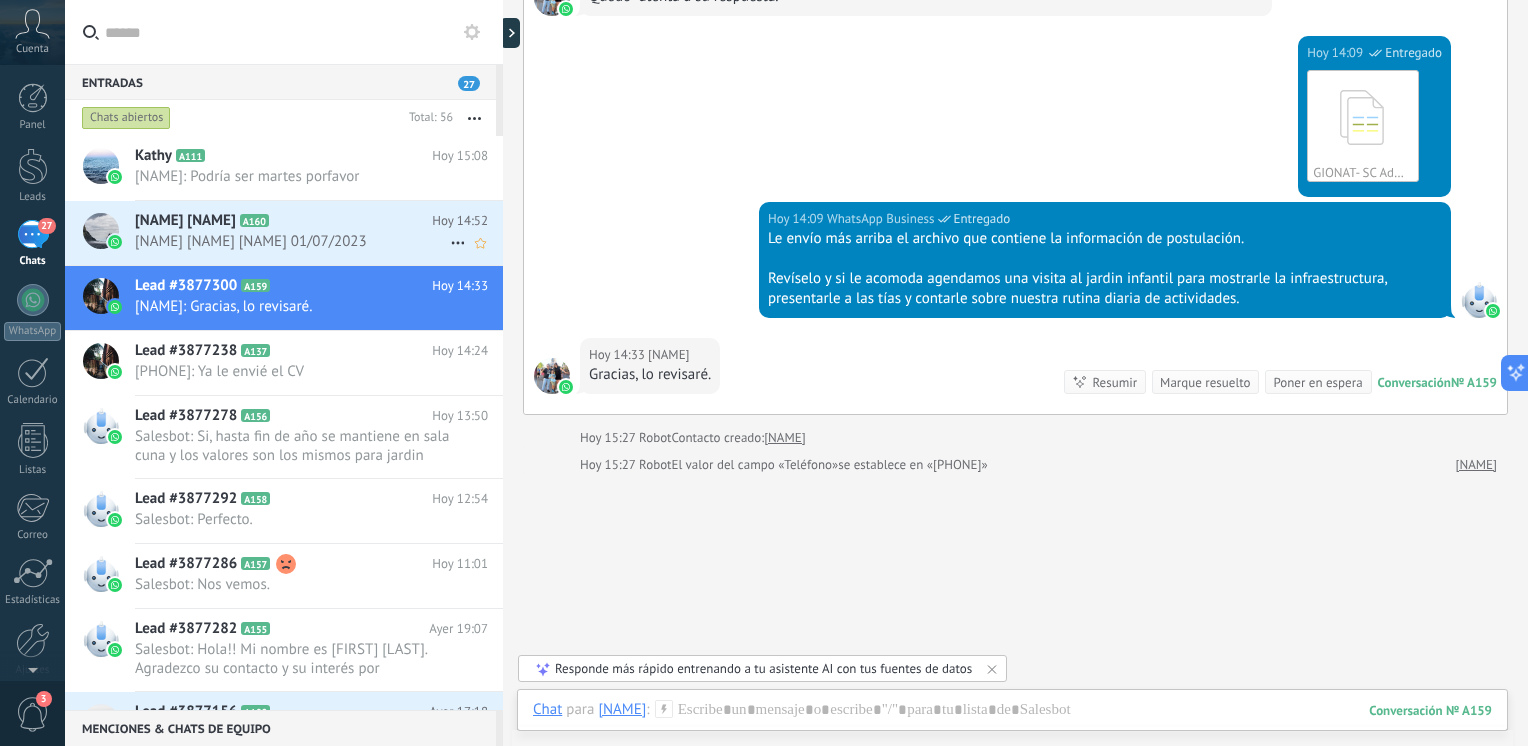 click on "[FIRST] [LAST]: [FIRST]
[FIRST]
[DATE]" at bounding box center (292, 241) 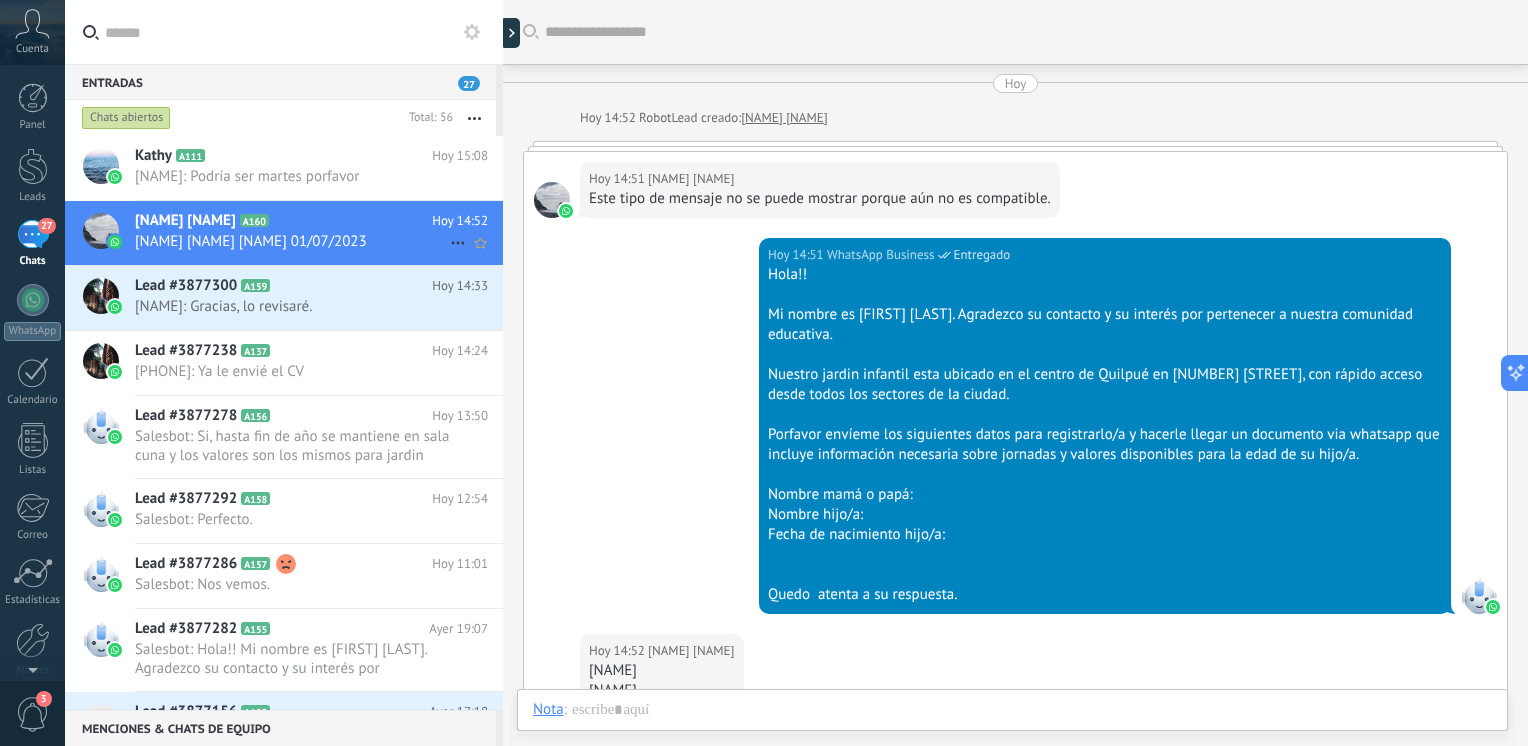 scroll, scrollTop: 318, scrollLeft: 0, axis: vertical 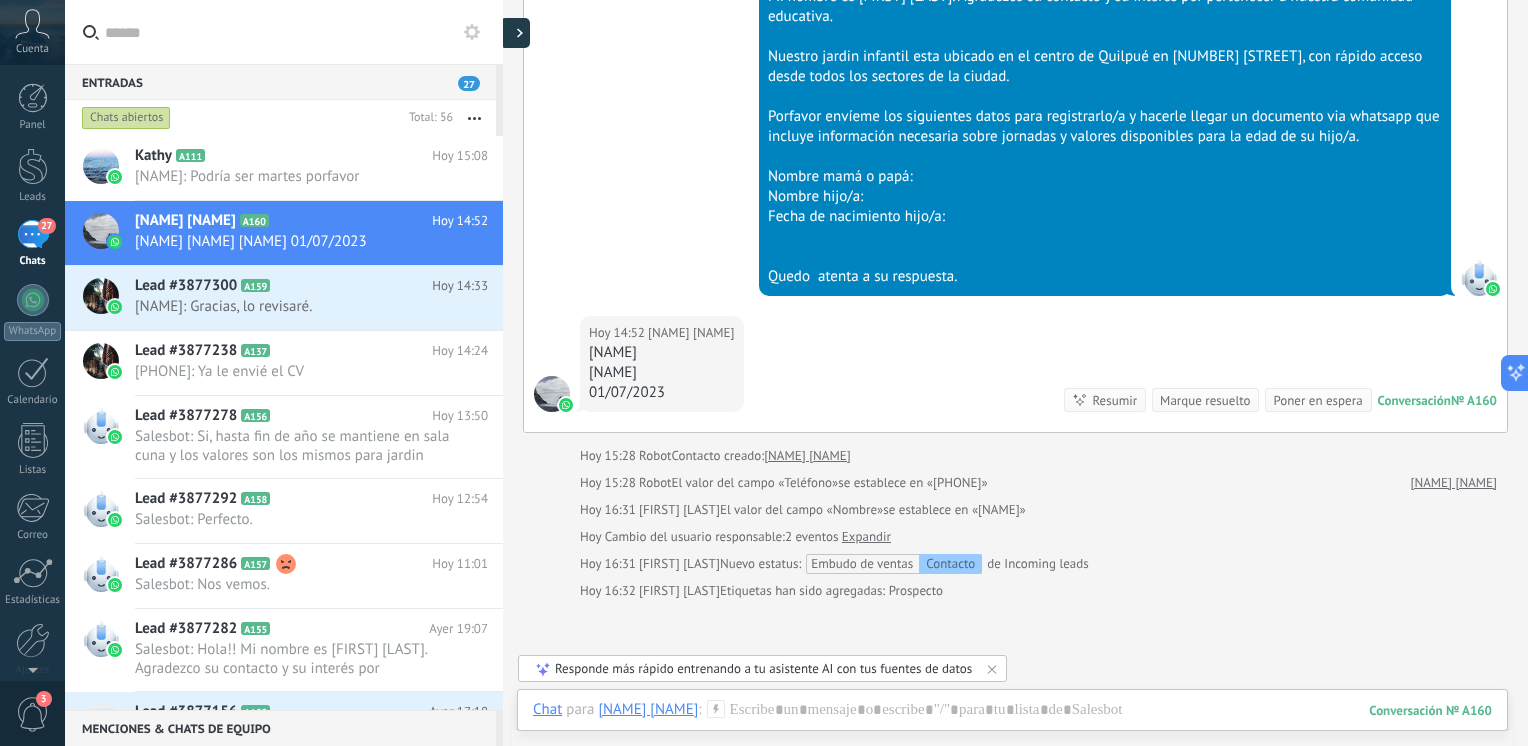 click 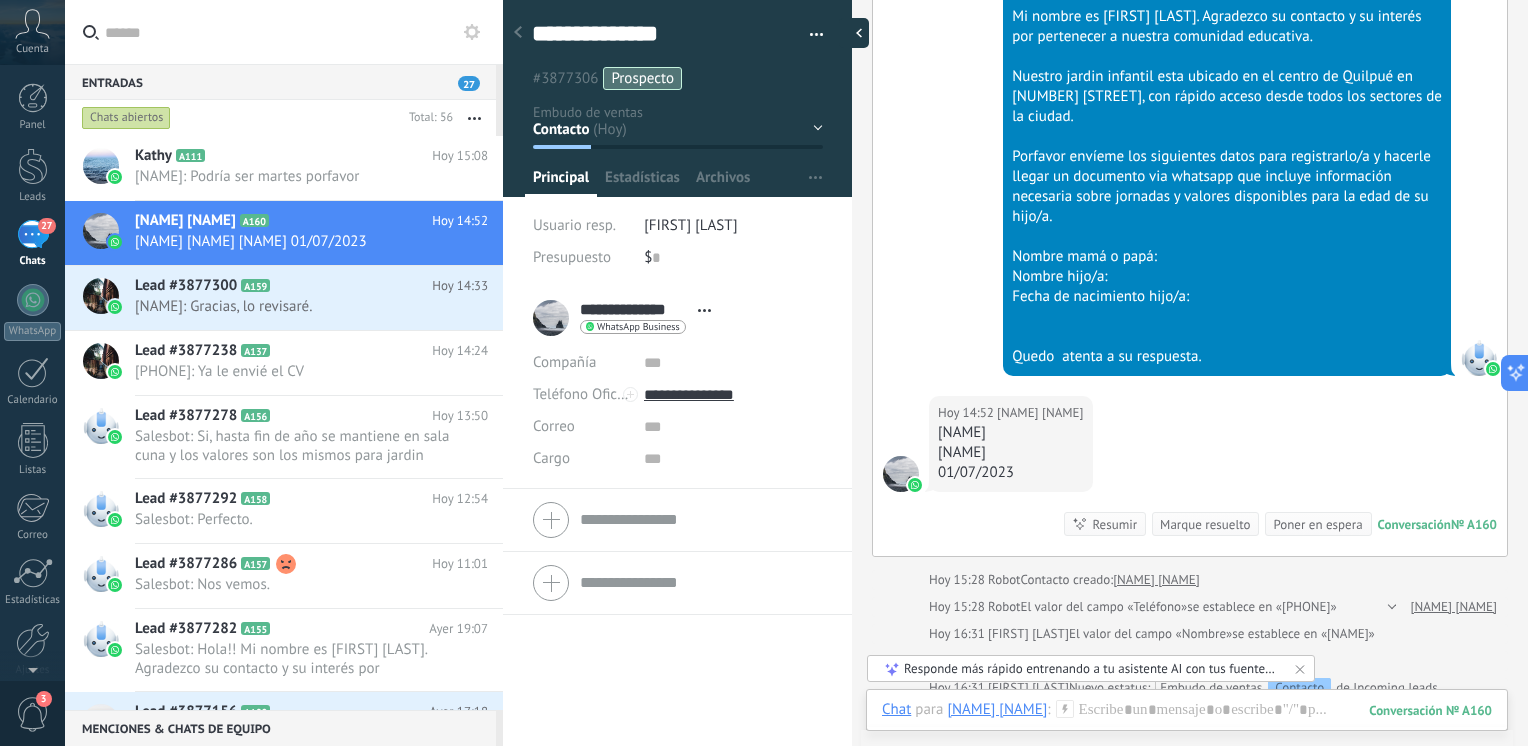 scroll, scrollTop: 29, scrollLeft: 0, axis: vertical 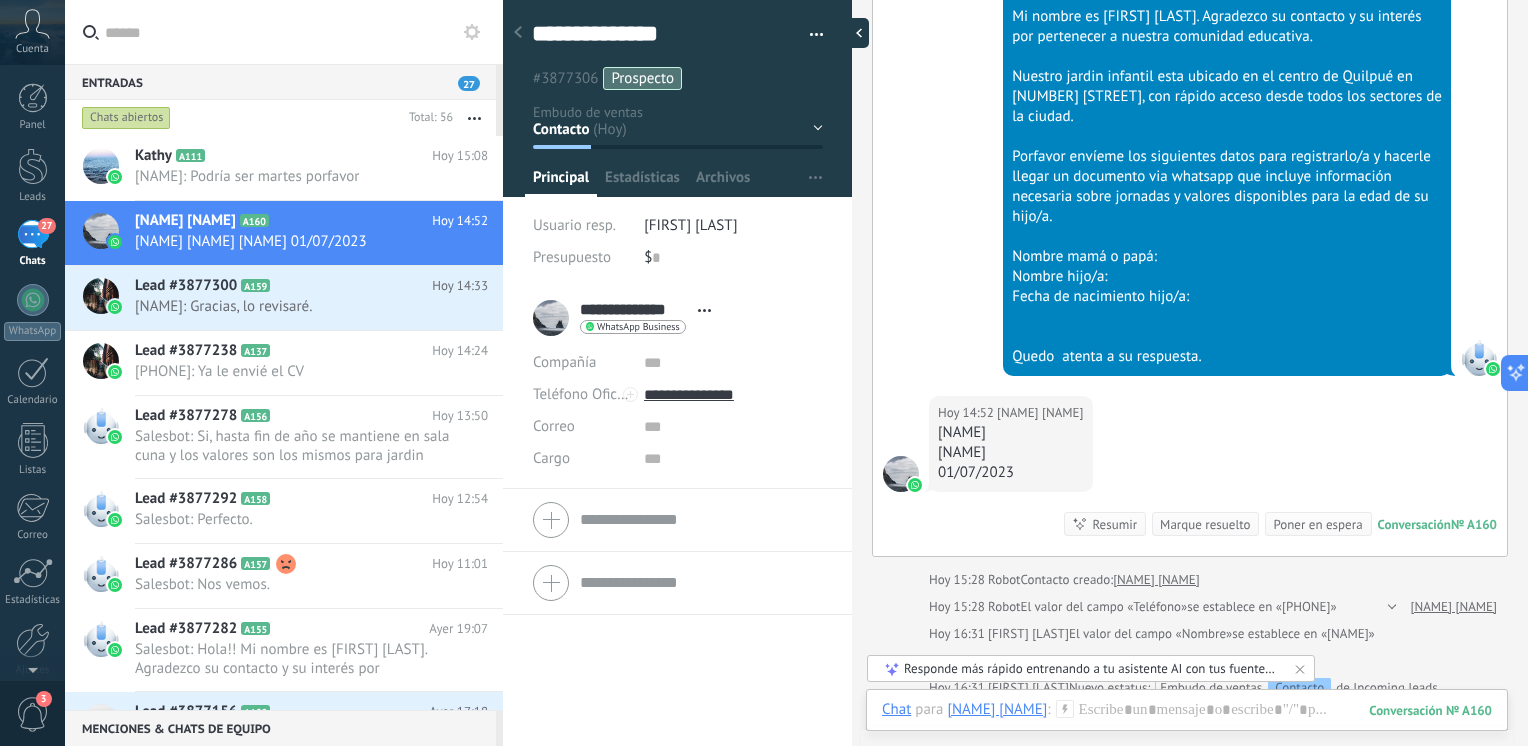 click at bounding box center [854, 33] 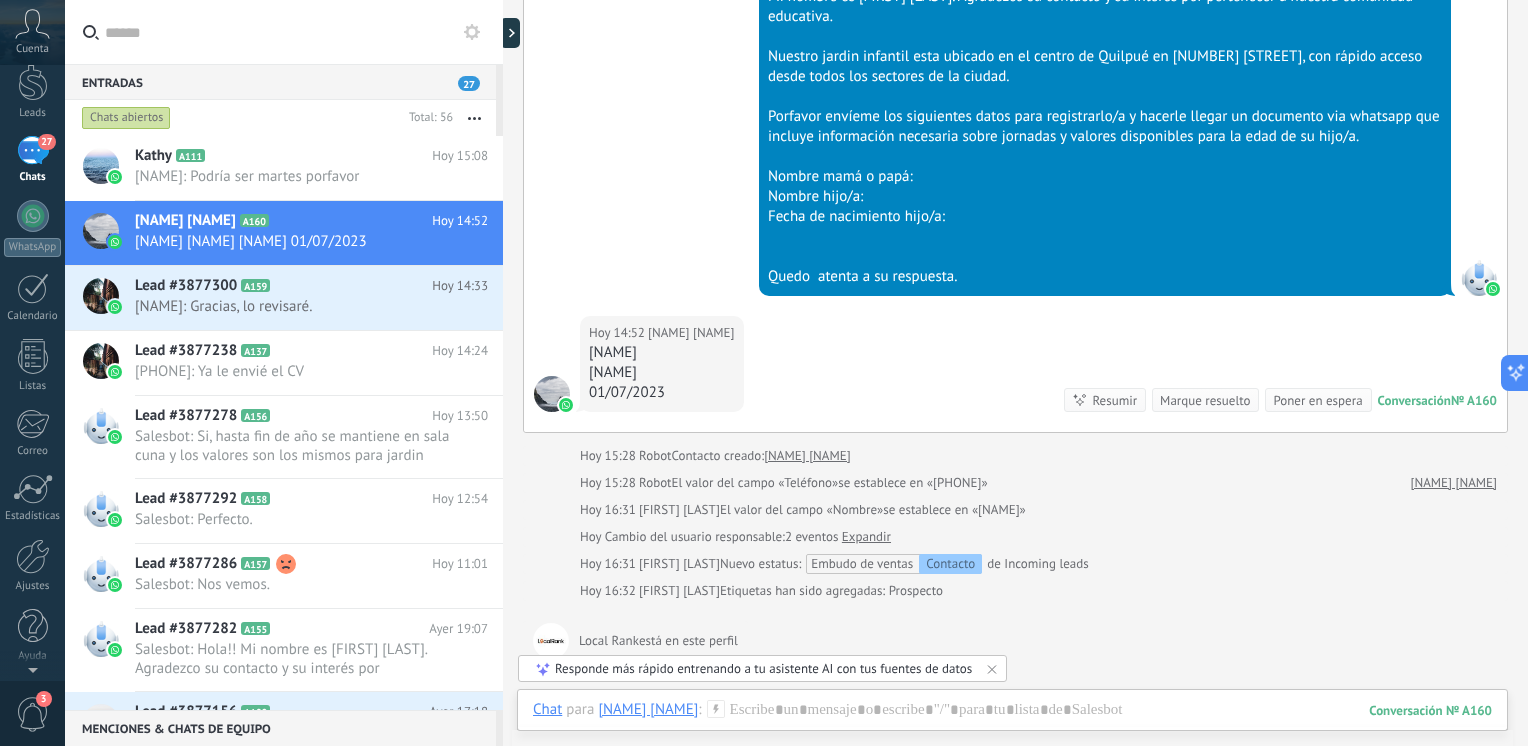 scroll, scrollTop: 0, scrollLeft: 0, axis: both 